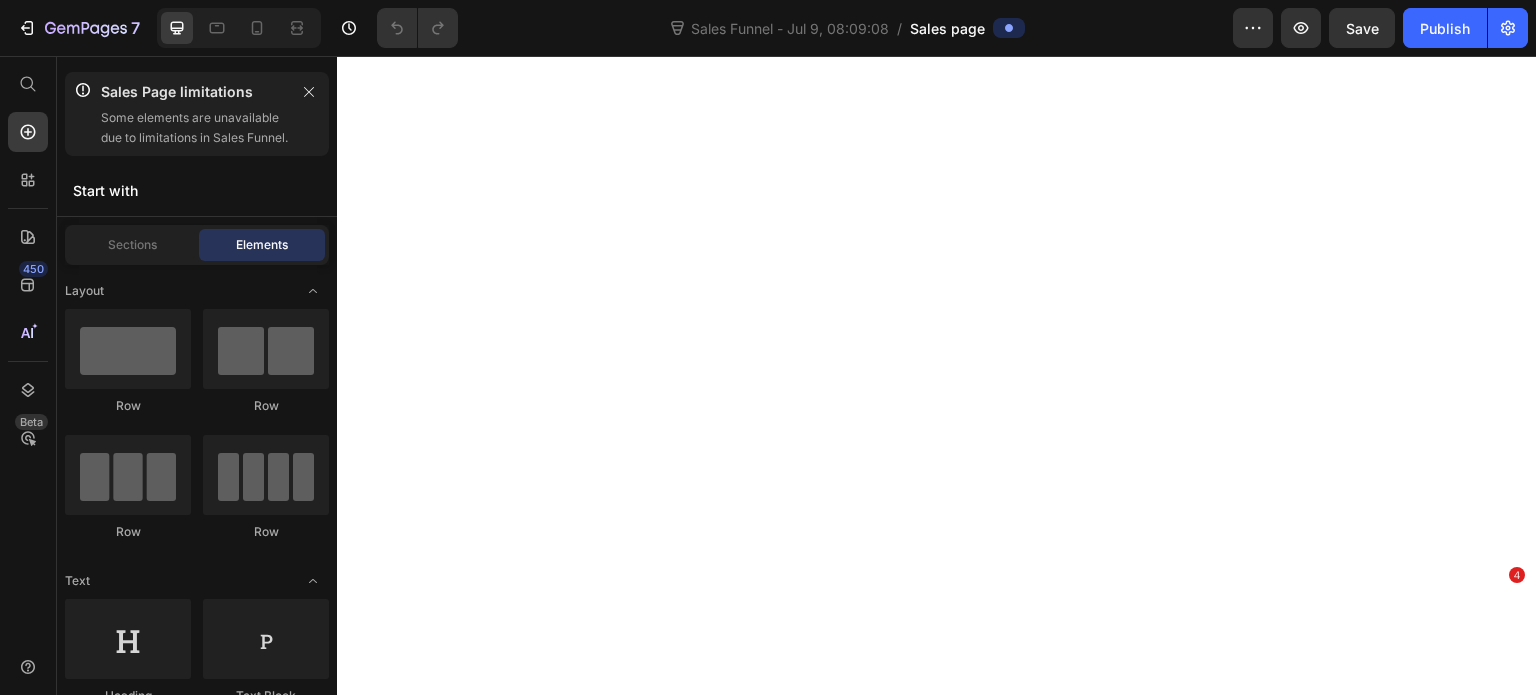 scroll, scrollTop: 0, scrollLeft: 0, axis: both 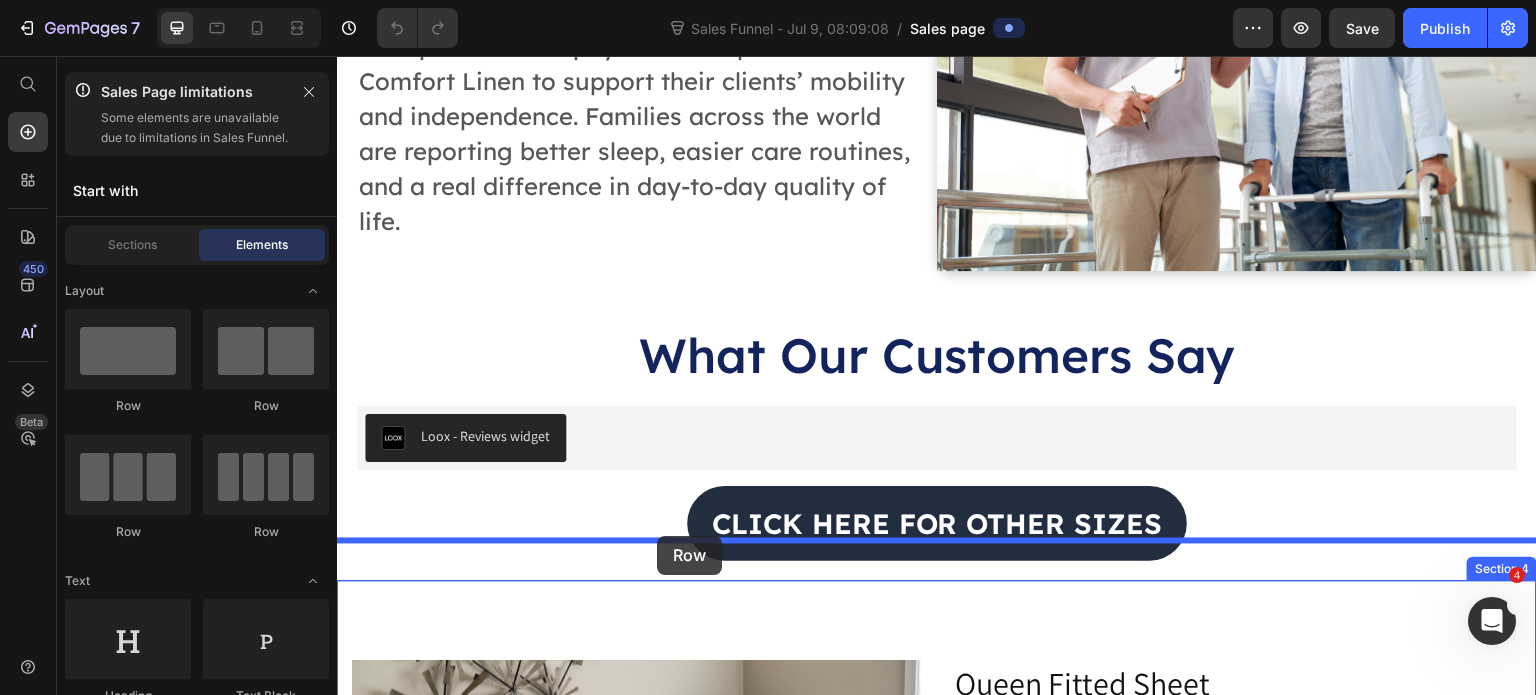 drag, startPoint x: 485, startPoint y: 437, endPoint x: 657, endPoint y: 536, distance: 198.45654 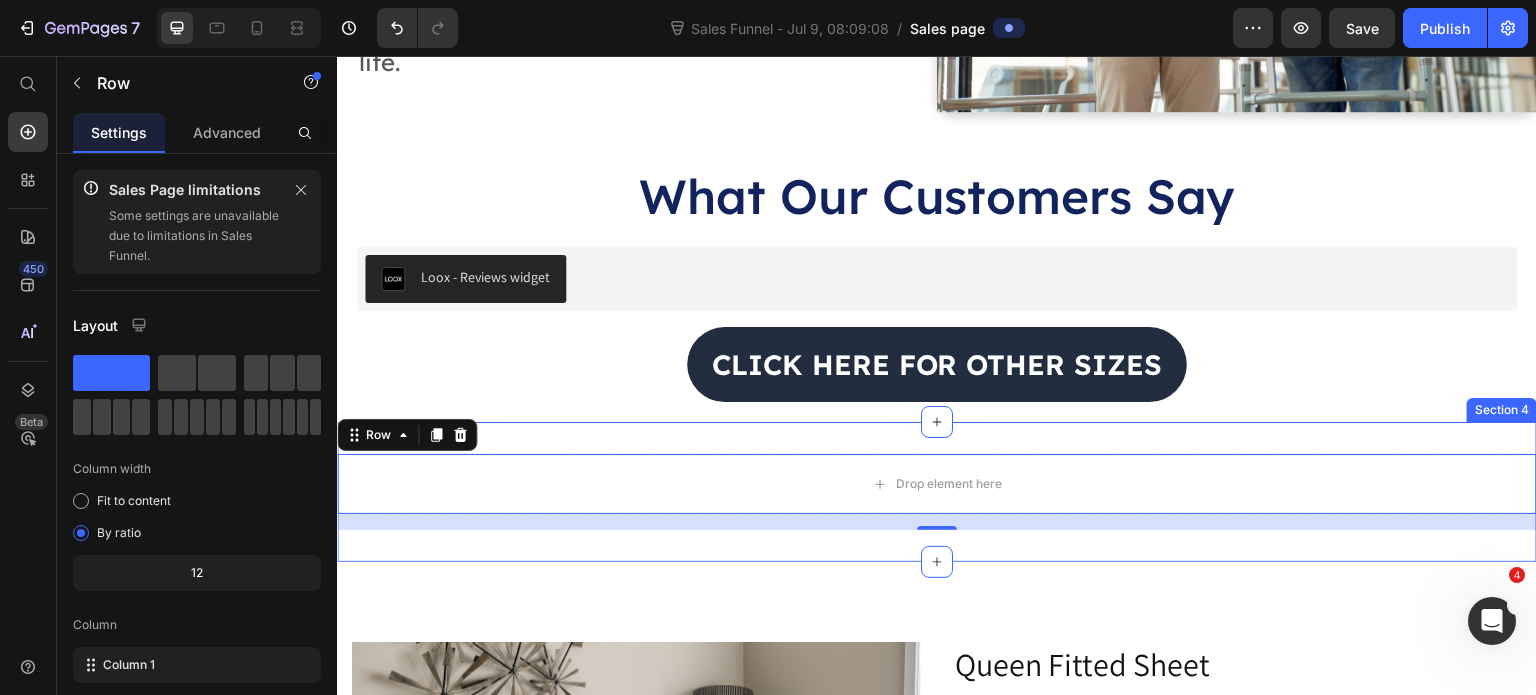 scroll, scrollTop: 3998, scrollLeft: 0, axis: vertical 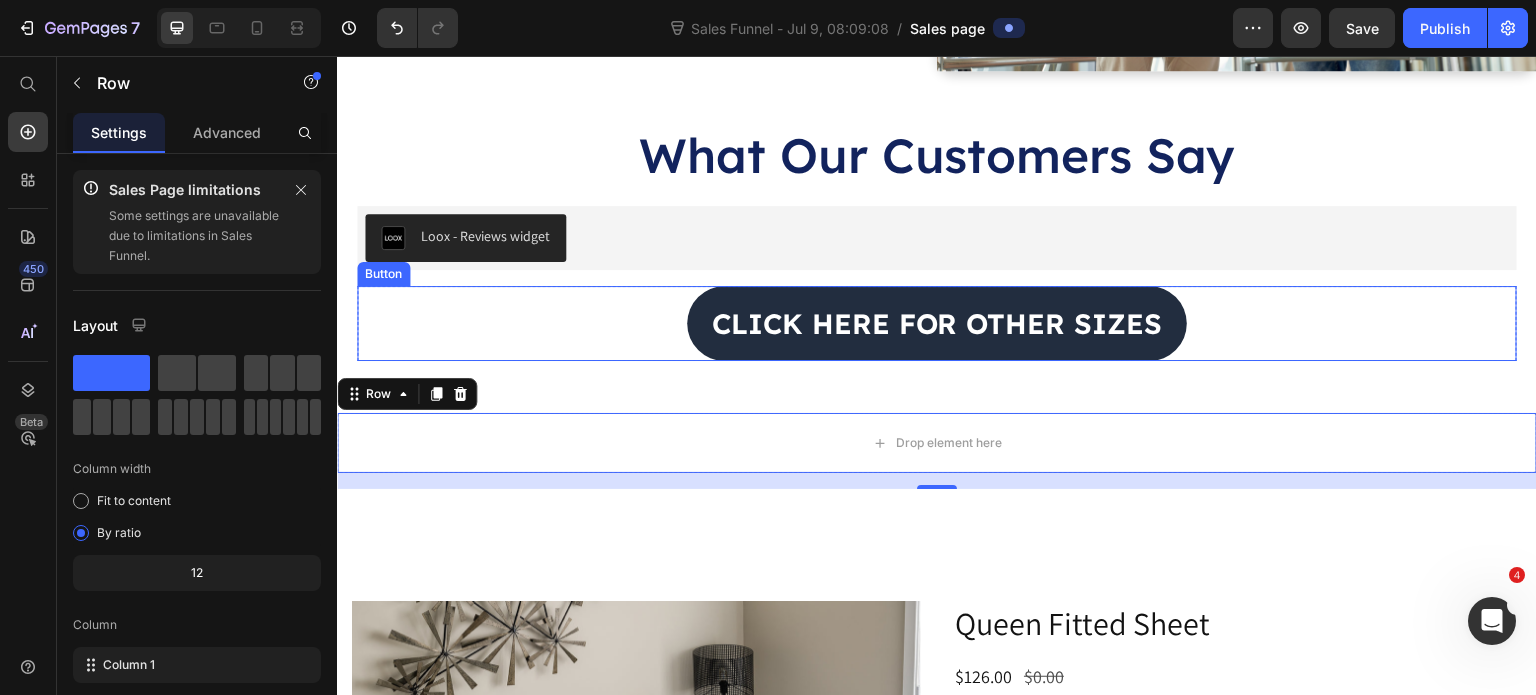 click on "click here for other sizes Button" at bounding box center [937, 323] 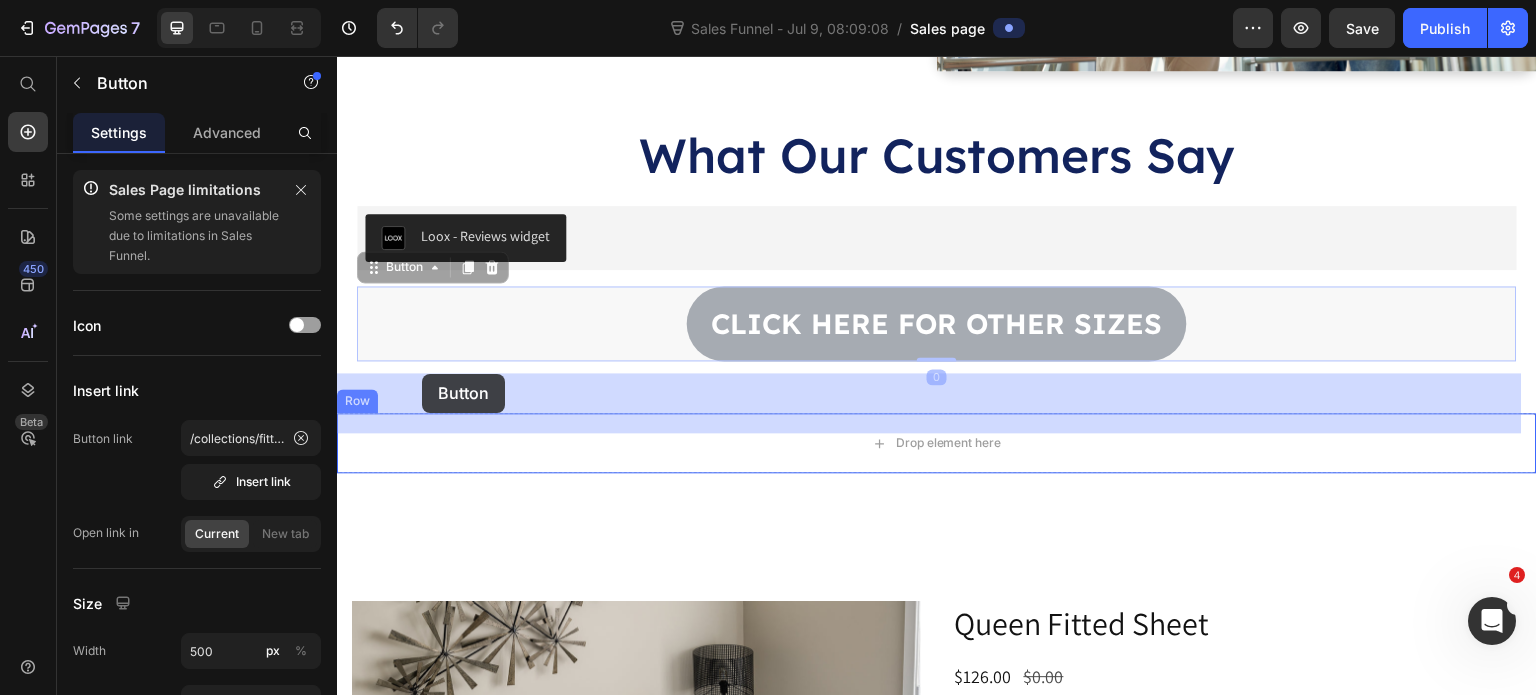 drag, startPoint x: 401, startPoint y: 234, endPoint x: 422, endPoint y: 374, distance: 141.56624 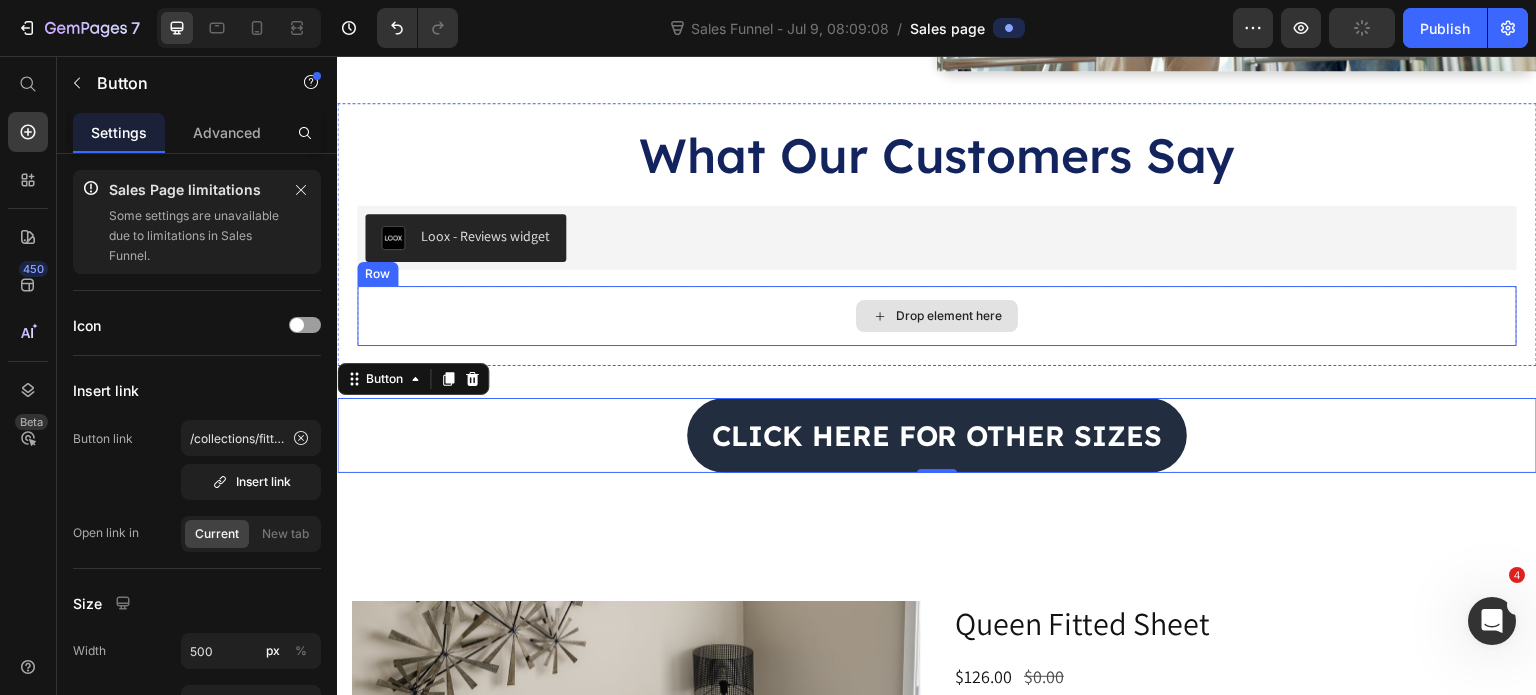 click on "Drop element here" at bounding box center (937, 316) 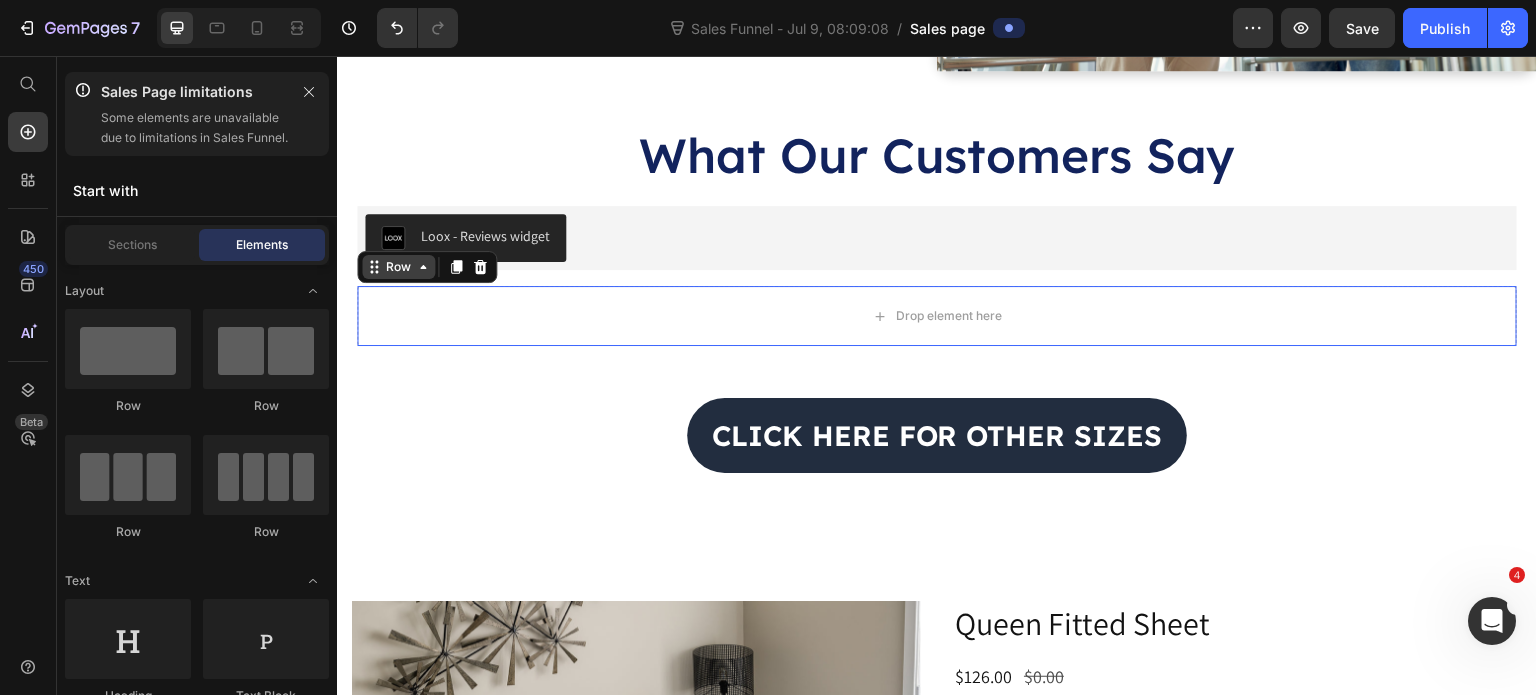 click on "Row" at bounding box center (398, 267) 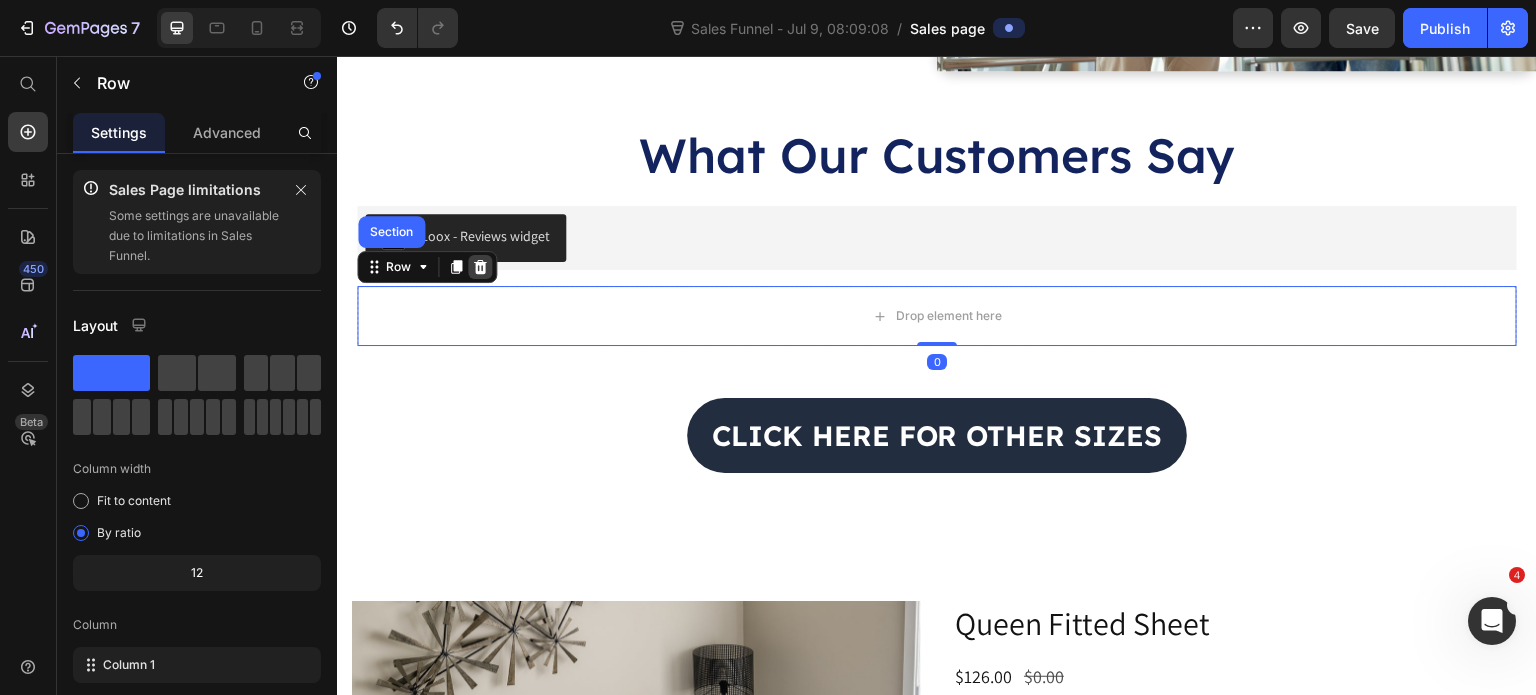 click 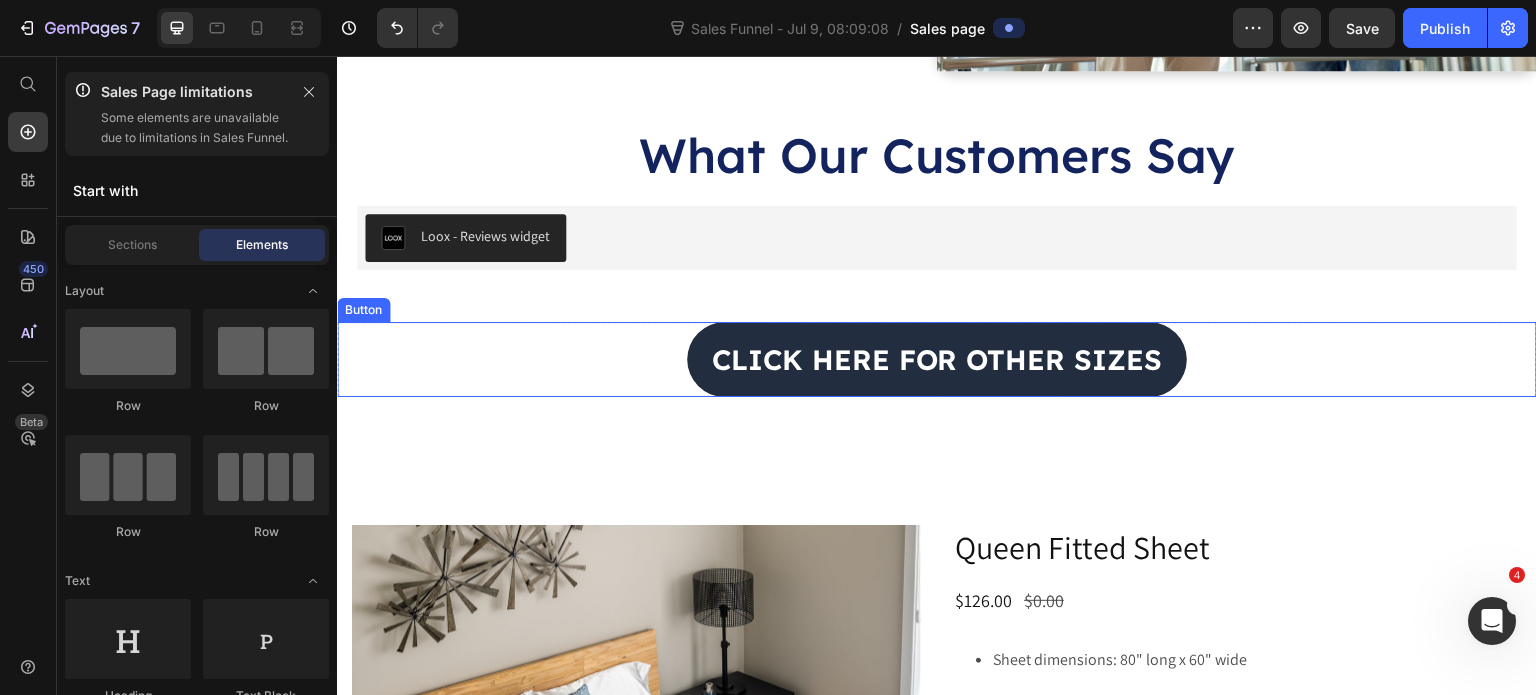 click on "click here for other sizes Button" at bounding box center [937, 359] 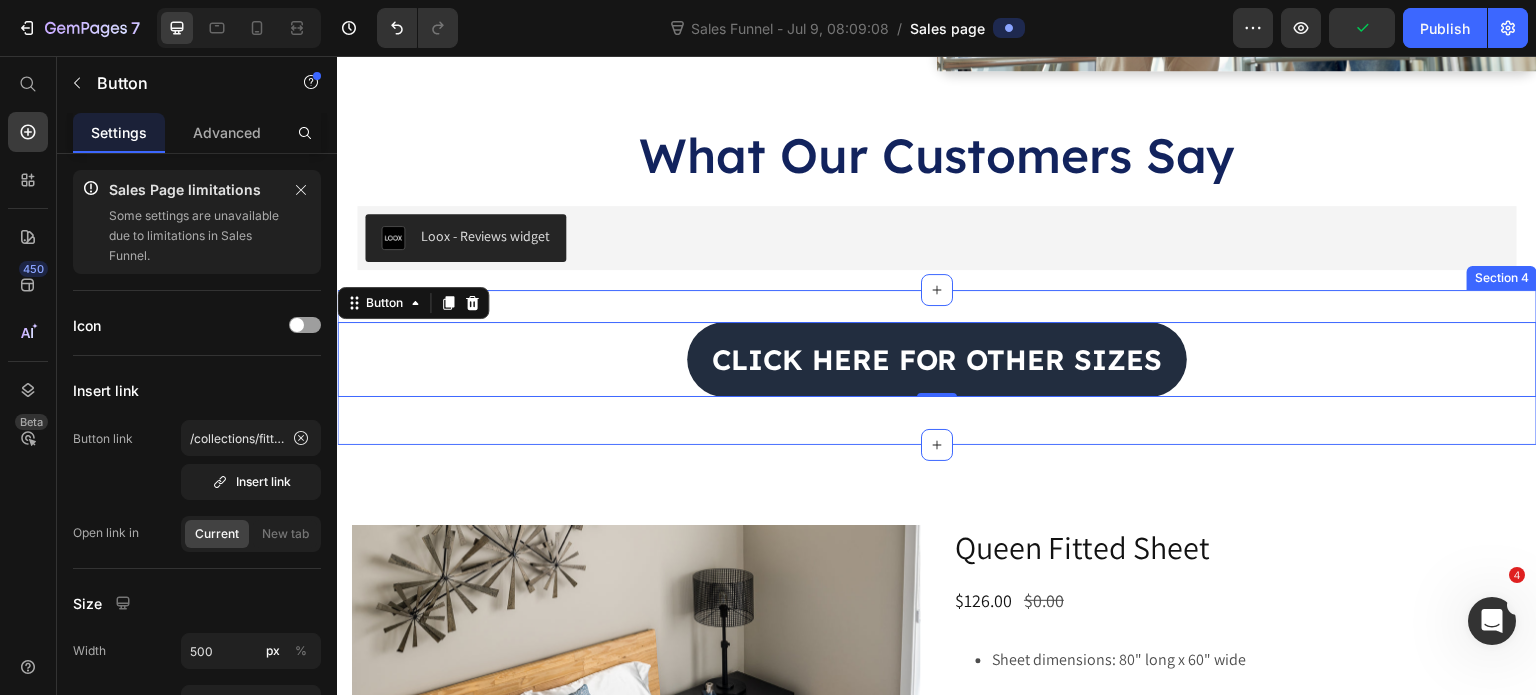 click on "click here for other sizes Button 0 Row Section 4" at bounding box center [937, 367] 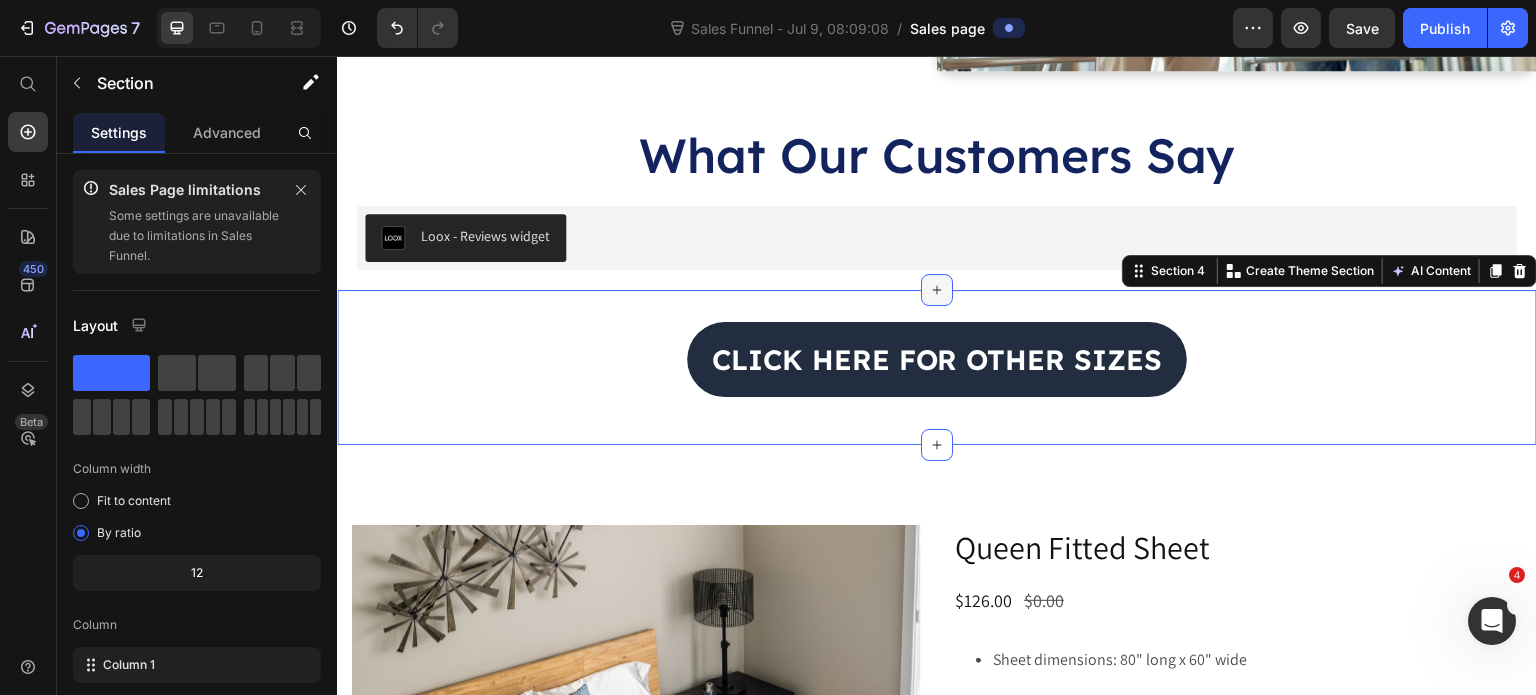 click 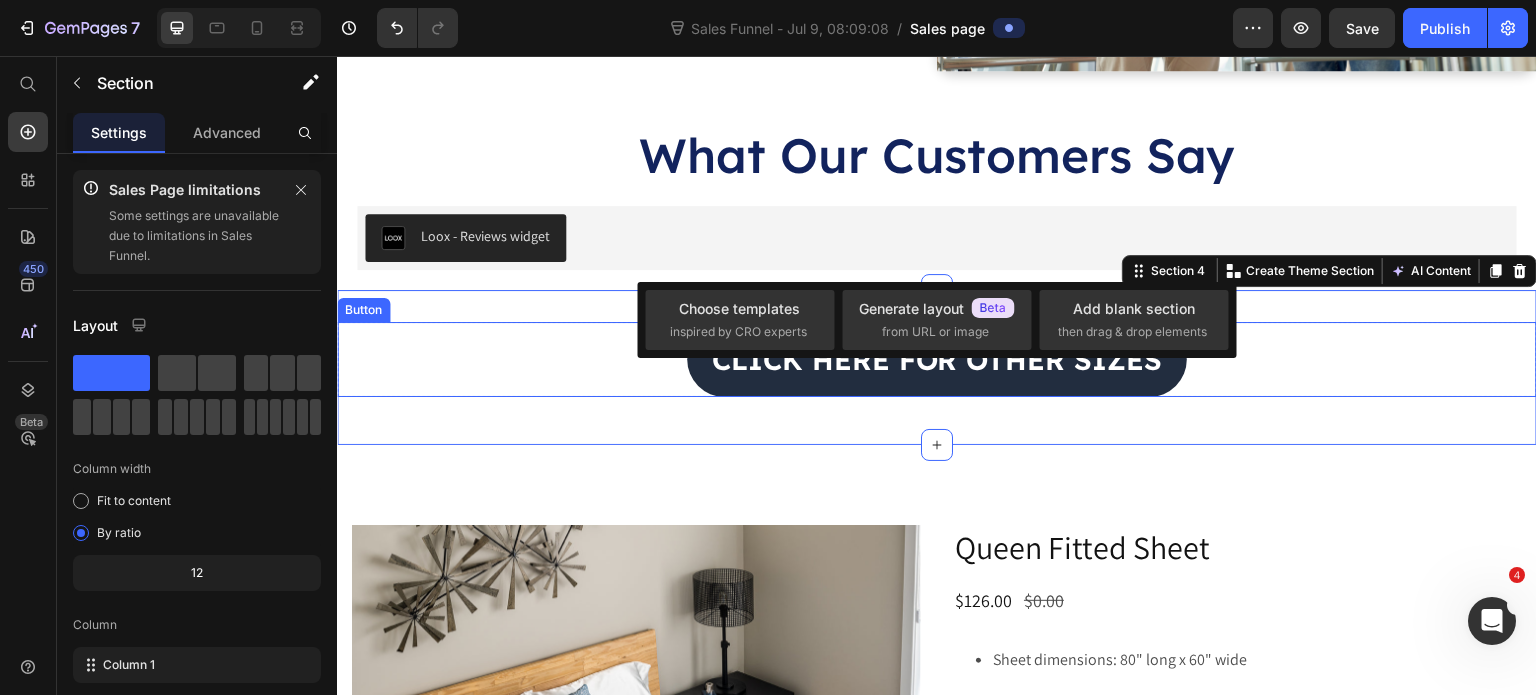 click on "click here for other sizes Button" at bounding box center (937, 359) 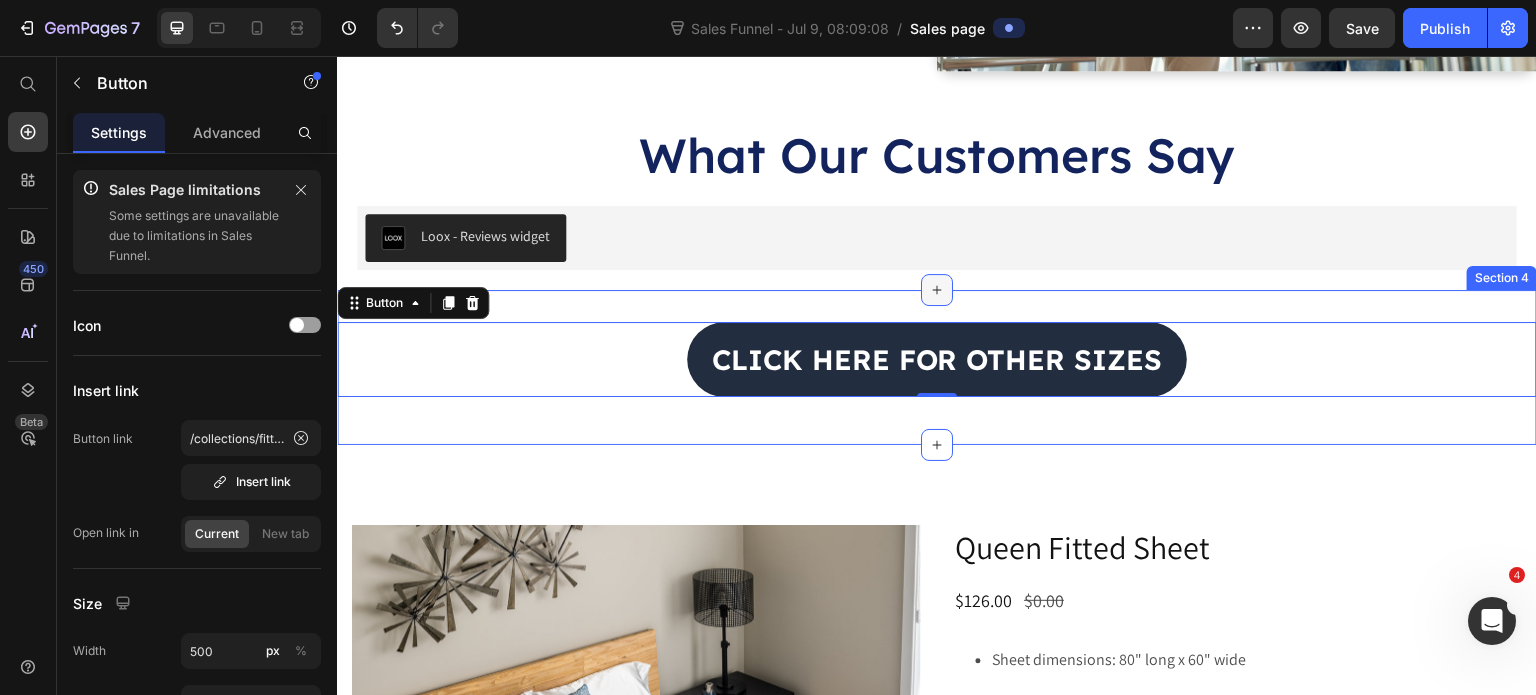 click 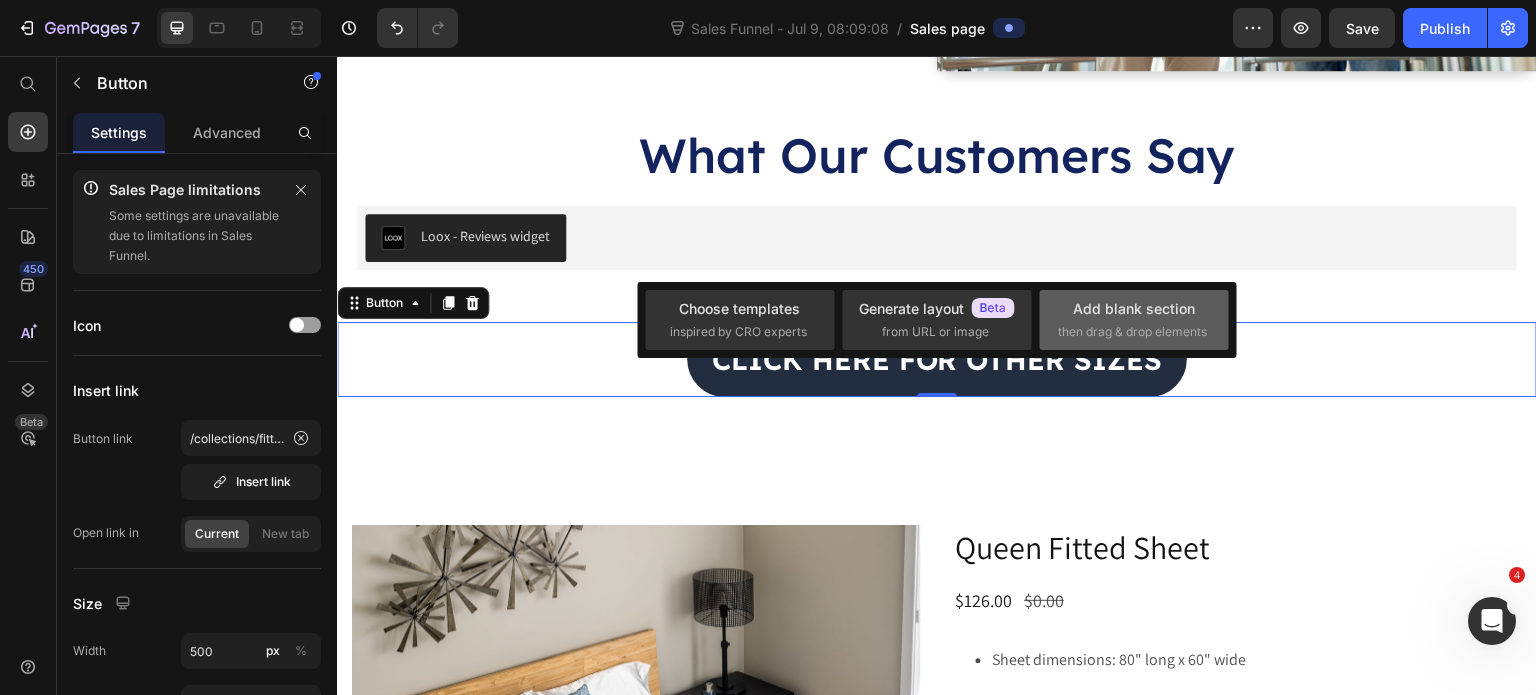 click on "Add blank section" at bounding box center (1134, 308) 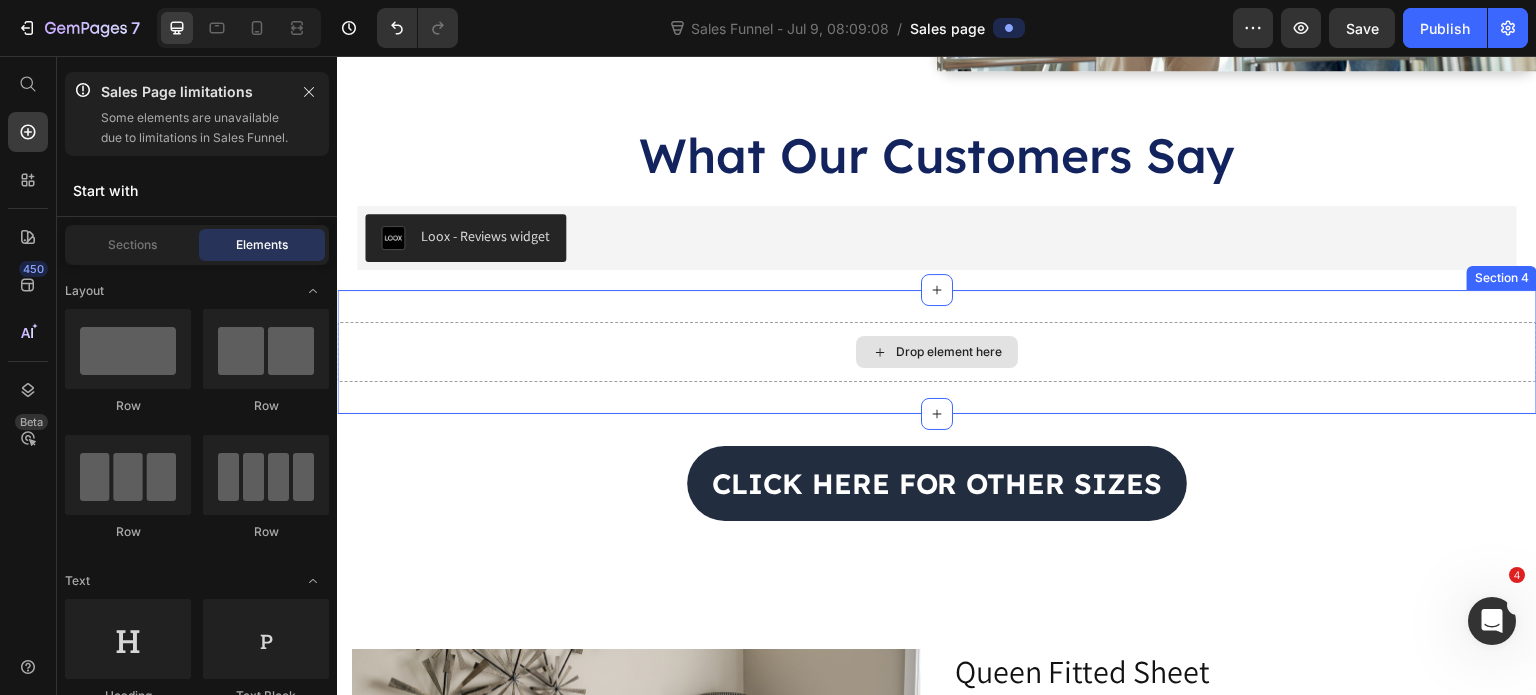 click on "Drop element here" at bounding box center (949, 352) 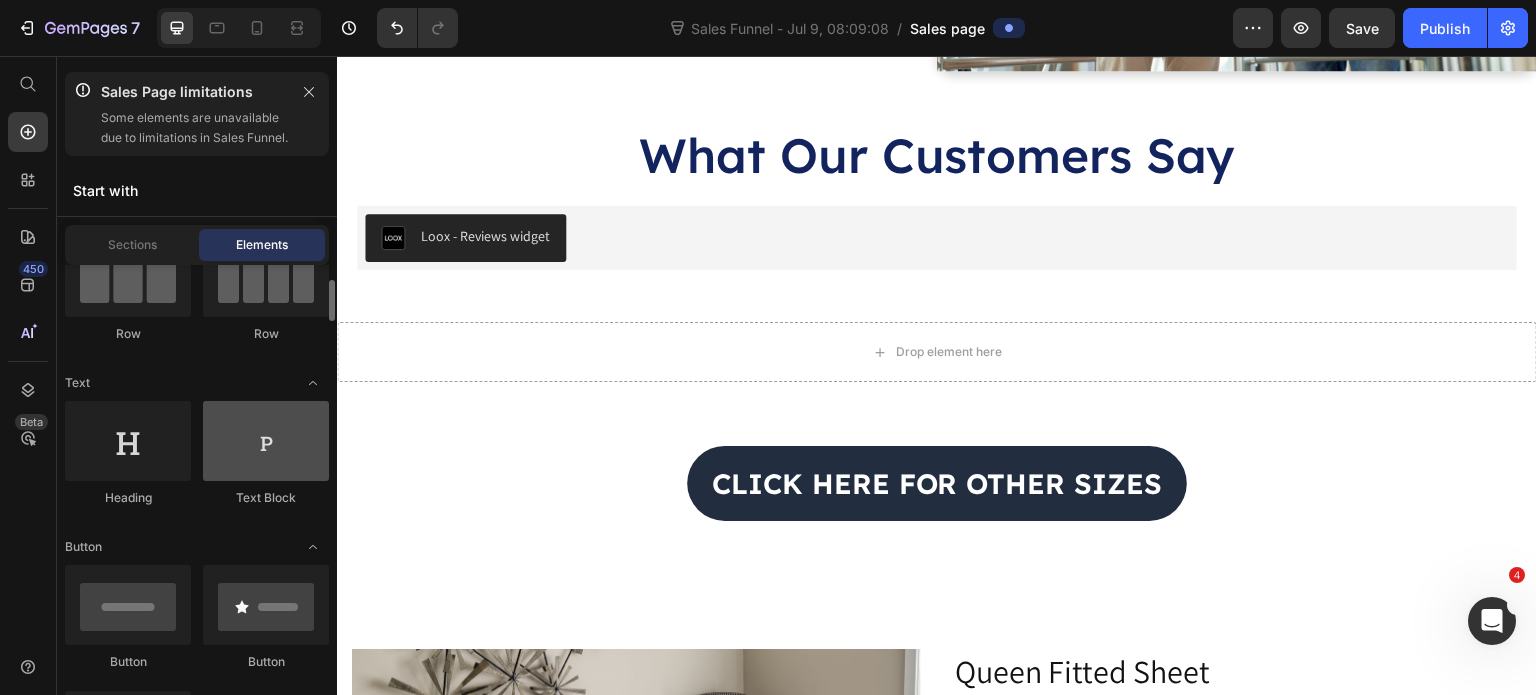 scroll, scrollTop: 248, scrollLeft: 0, axis: vertical 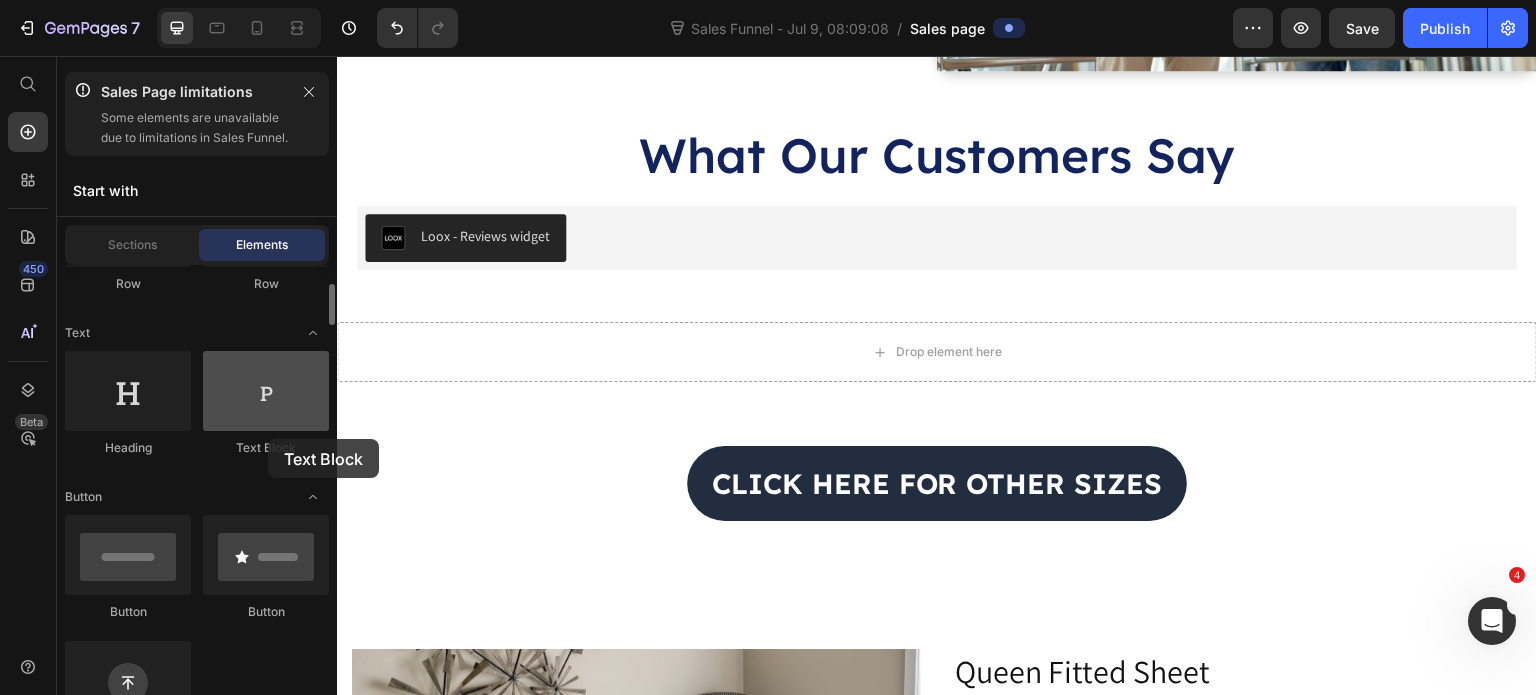 click at bounding box center [266, 391] 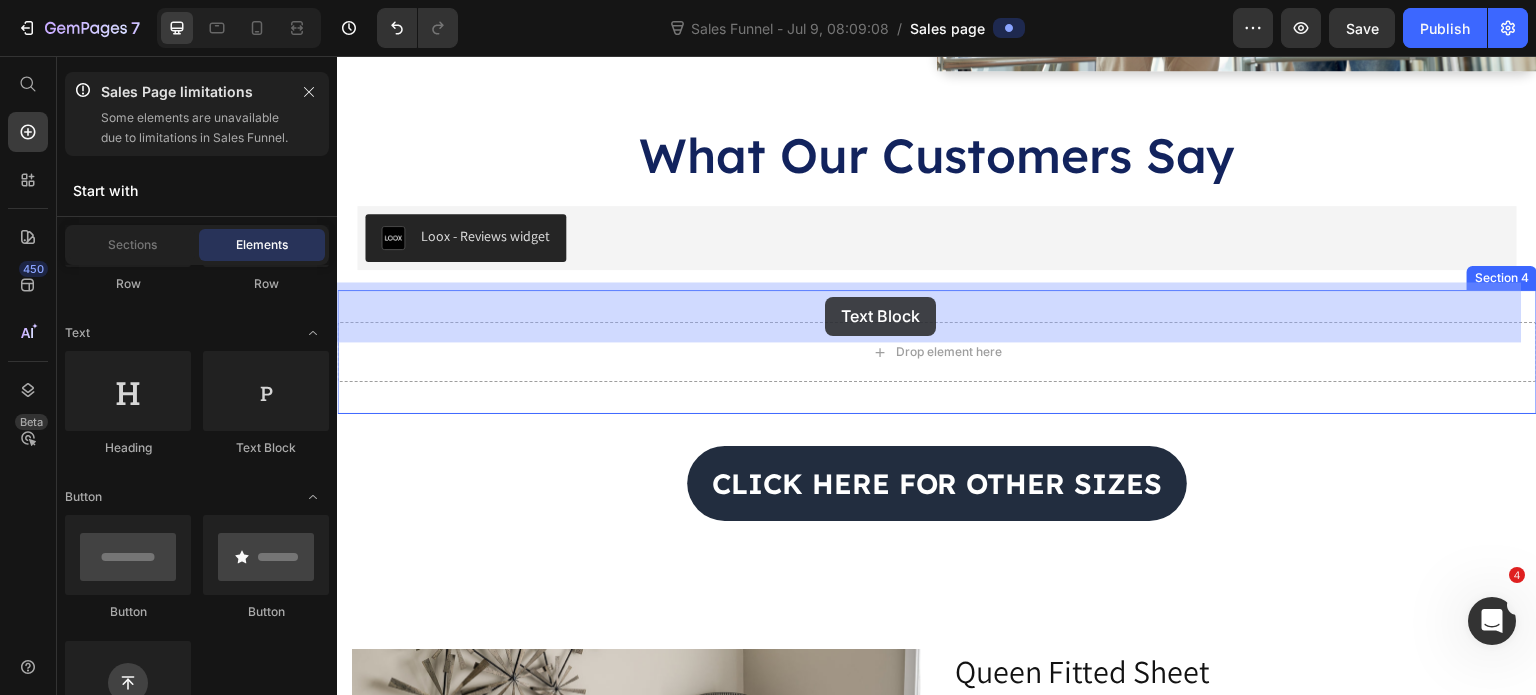 drag, startPoint x: 604, startPoint y: 491, endPoint x: 825, endPoint y: 297, distance: 294.06973 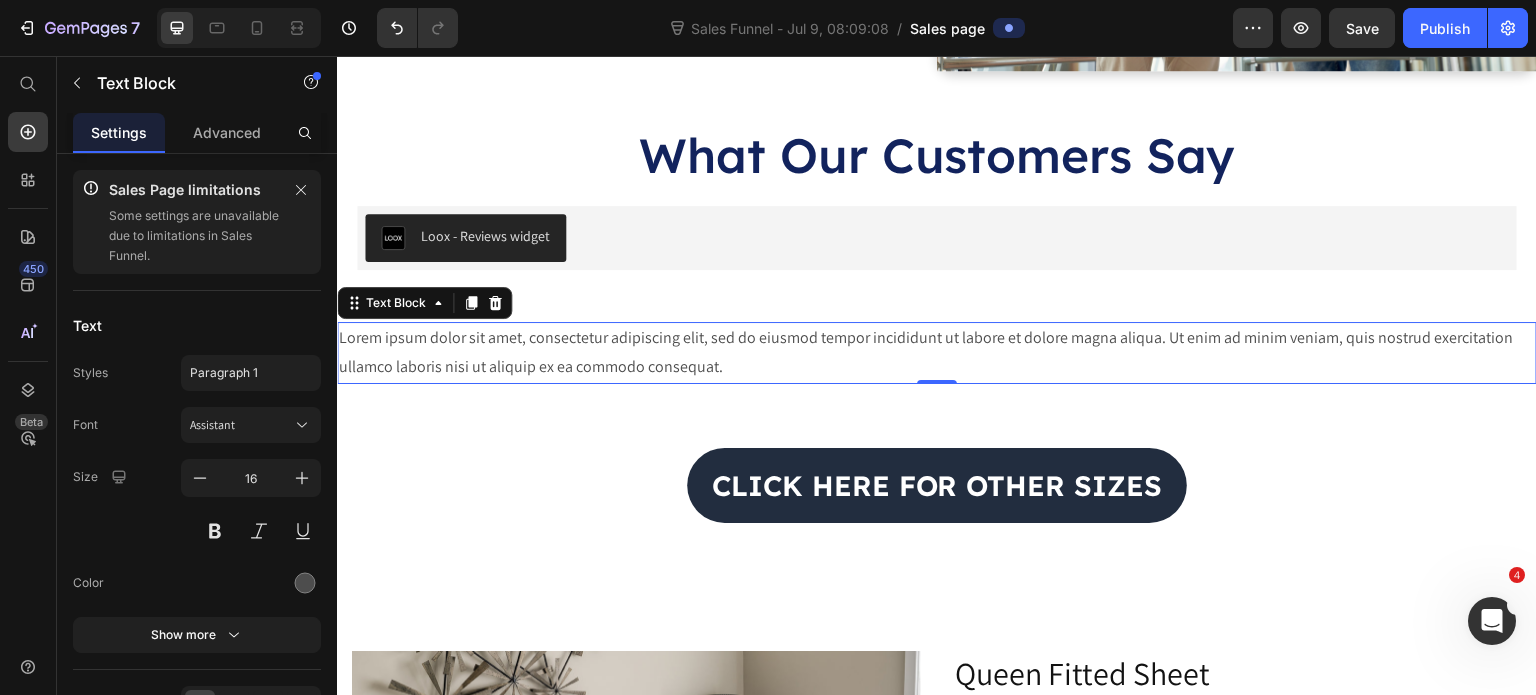 click on "Lorem ipsum dolor sit amet, consectetur adipiscing elit, sed do eiusmod tempor incididunt ut labore et dolore magna aliqua. Ut enim ad minim veniam, quis nostrud exercitation ullamco laboris nisi ut aliquip ex ea commodo consequat." at bounding box center (937, 353) 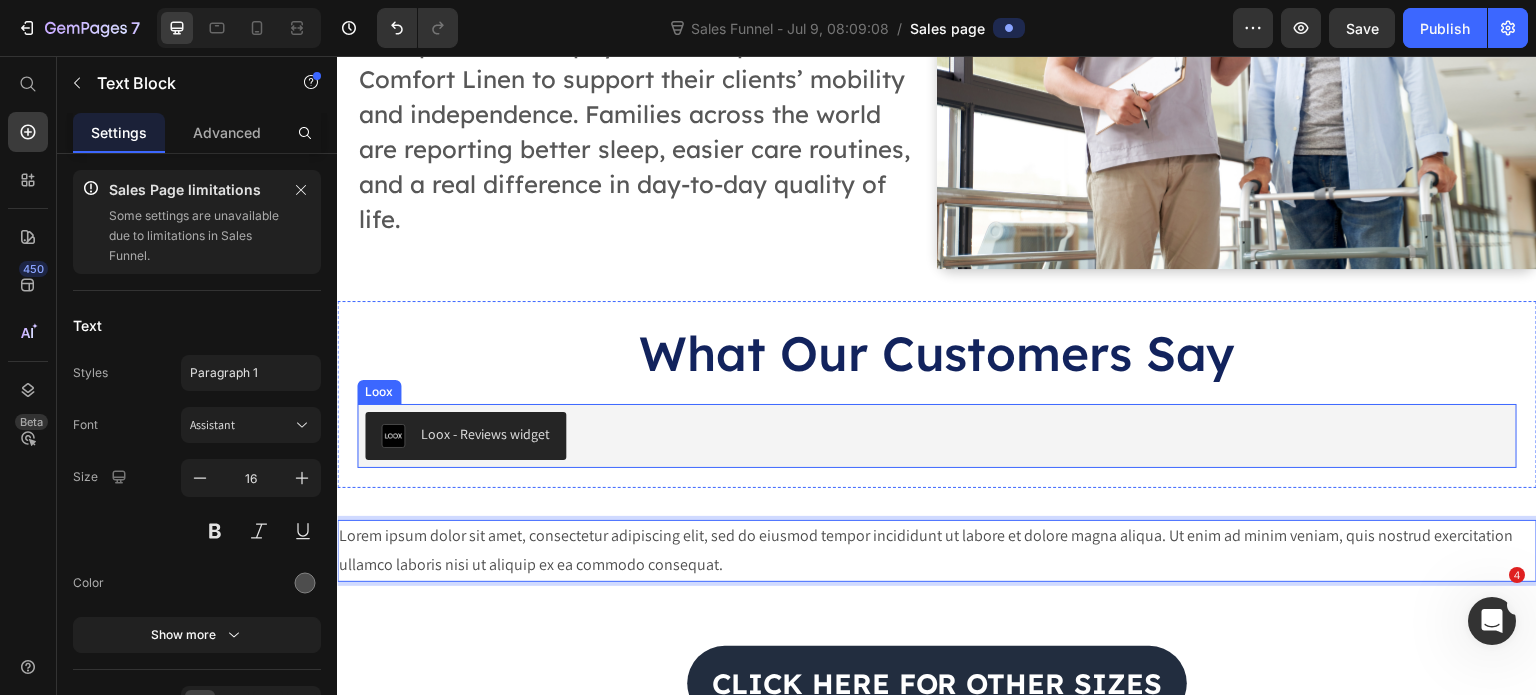scroll, scrollTop: 3798, scrollLeft: 0, axis: vertical 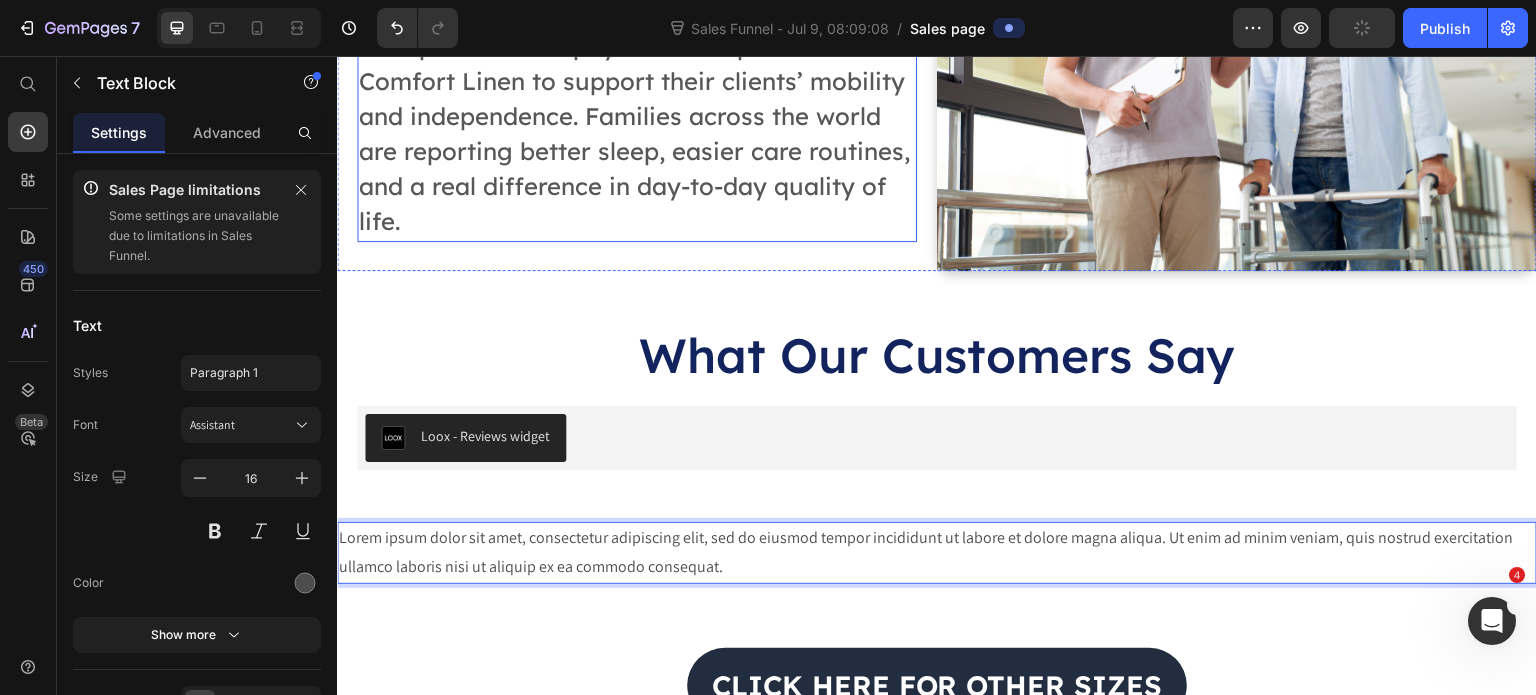 click on "Occupational and physical therapists trust Comfort Linen to support their clients’ mobility and independence. Families across the world are reporting better sleep, easier care routines, and a real difference in day-to-day quality of life." at bounding box center [634, 133] 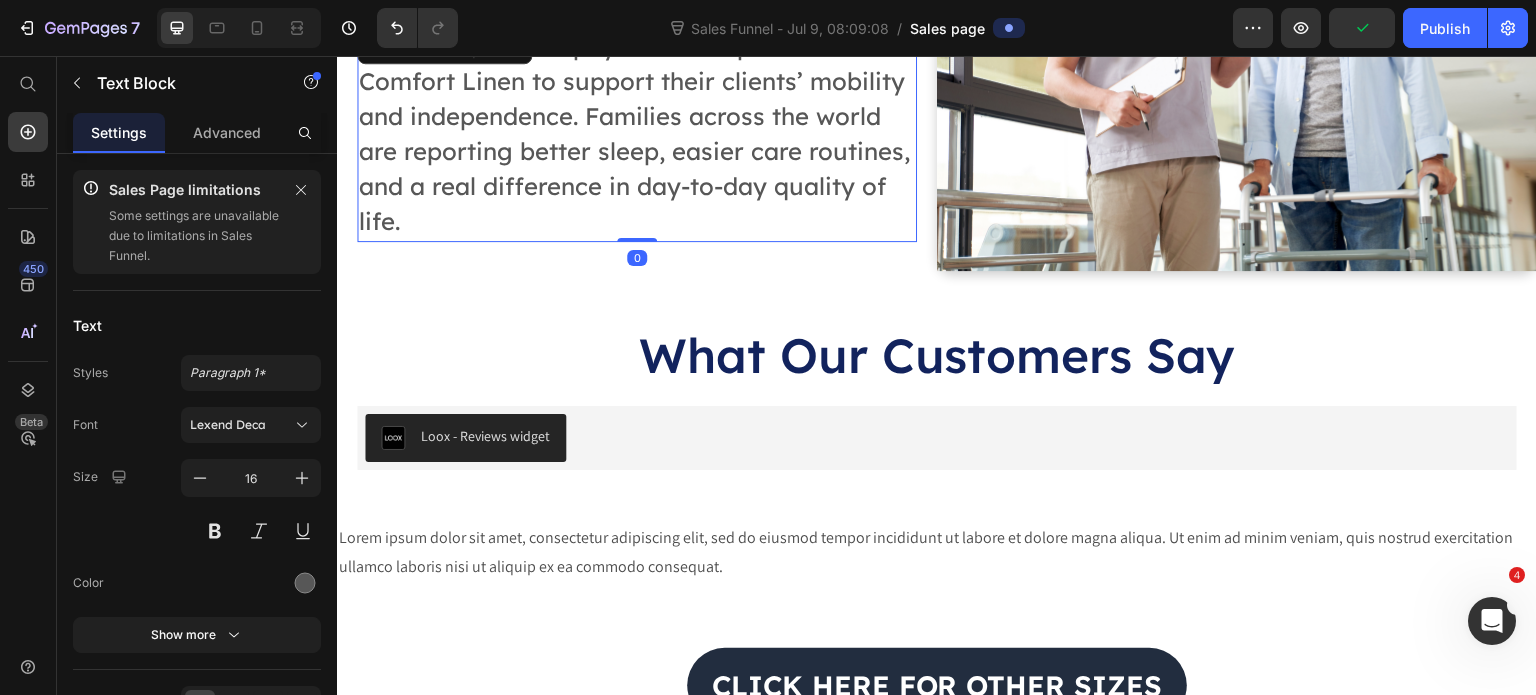 click on "Occupational and physical therapists trust Comfort Linen to support their clients’ mobility and independence. Families across the world are reporting better sleep, easier care routines, and a real difference in day-to-day quality of life." at bounding box center [634, 133] 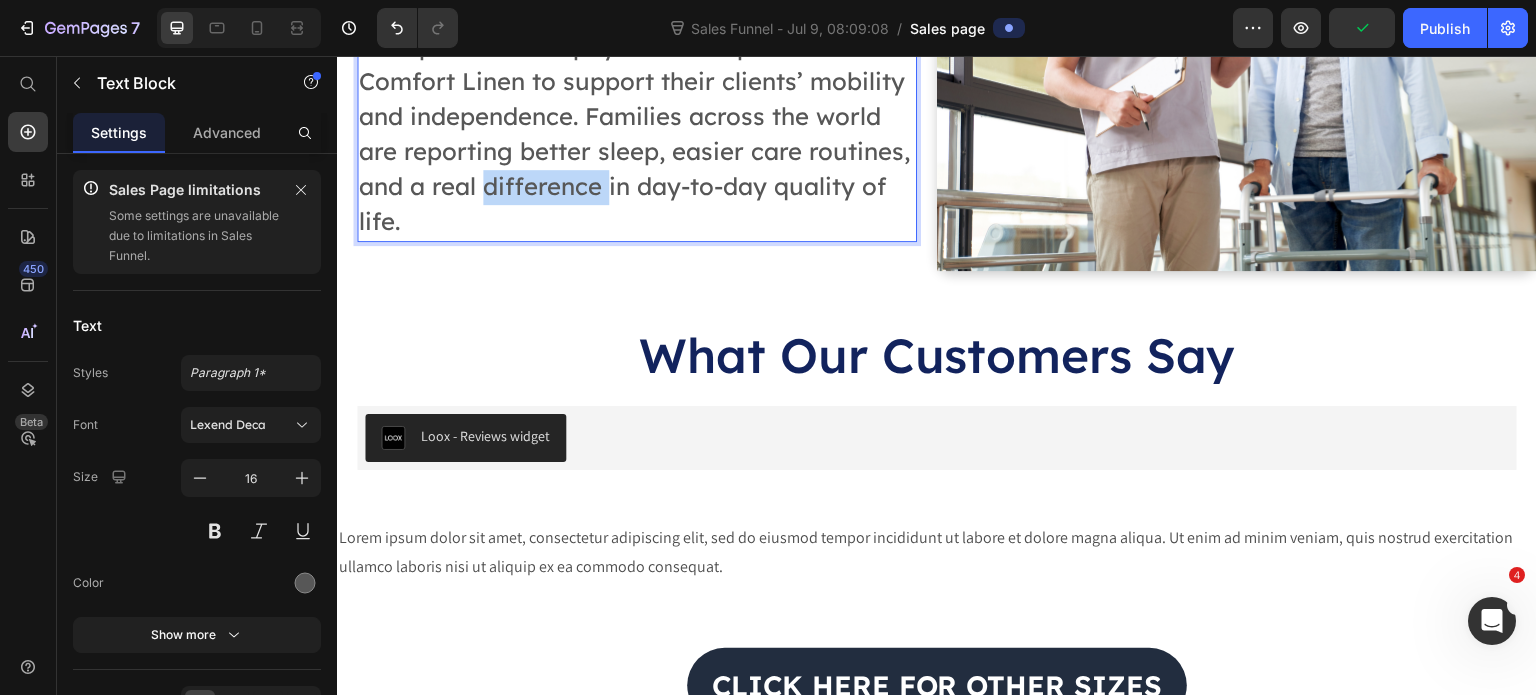 click on "Occupational and physical therapists trust Comfort Linen to support their clients’ mobility and independence. Families across the world are reporting better sleep, easier care routines, and a real difference in day-to-day quality of life." at bounding box center [634, 133] 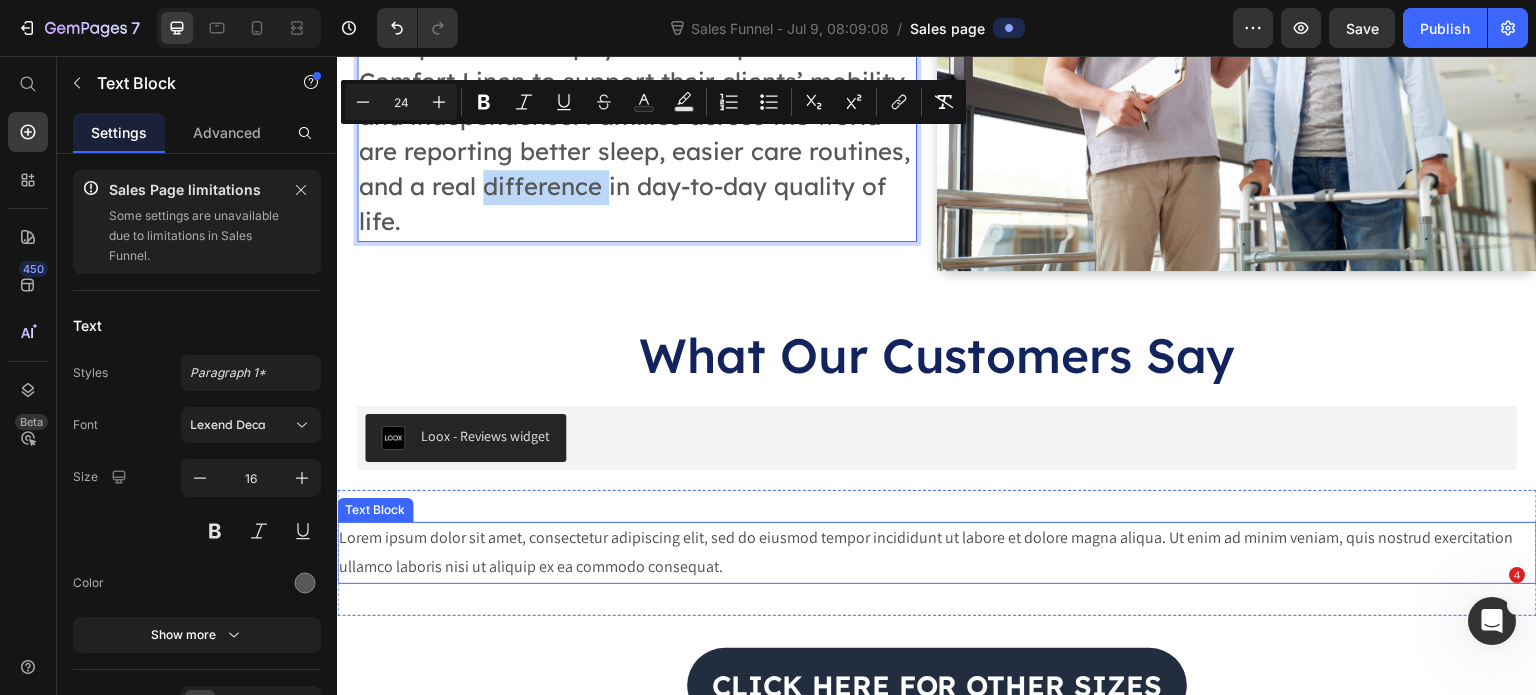 click on "Lorem ipsum dolor sit amet, consectetur adipiscing elit, sed do eiusmod tempor incididunt ut labore et dolore magna aliqua. Ut enim ad minim veniam, quis nostrud exercitation ullamco laboris nisi ut aliquip ex ea commodo consequat." at bounding box center (937, 553) 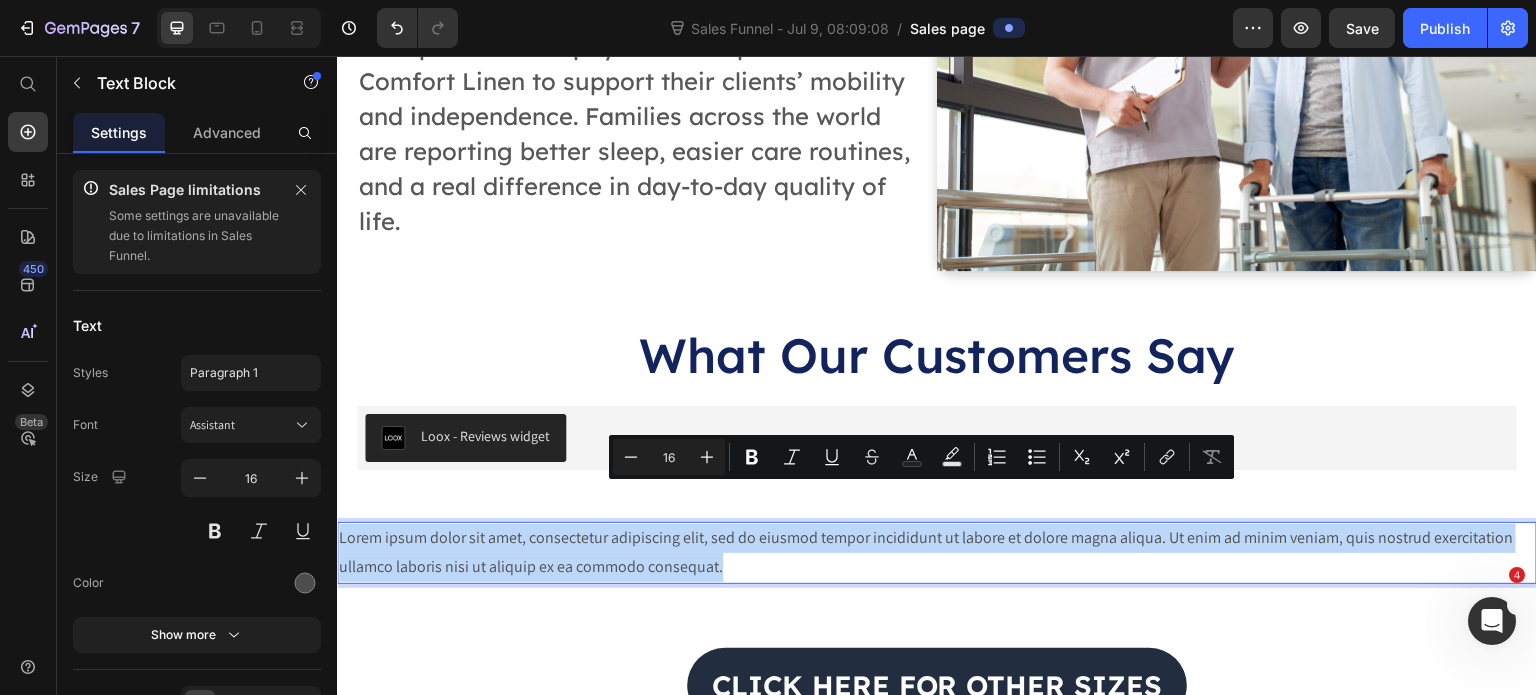 drag, startPoint x: 739, startPoint y: 524, endPoint x: 338, endPoint y: 501, distance: 401.65906 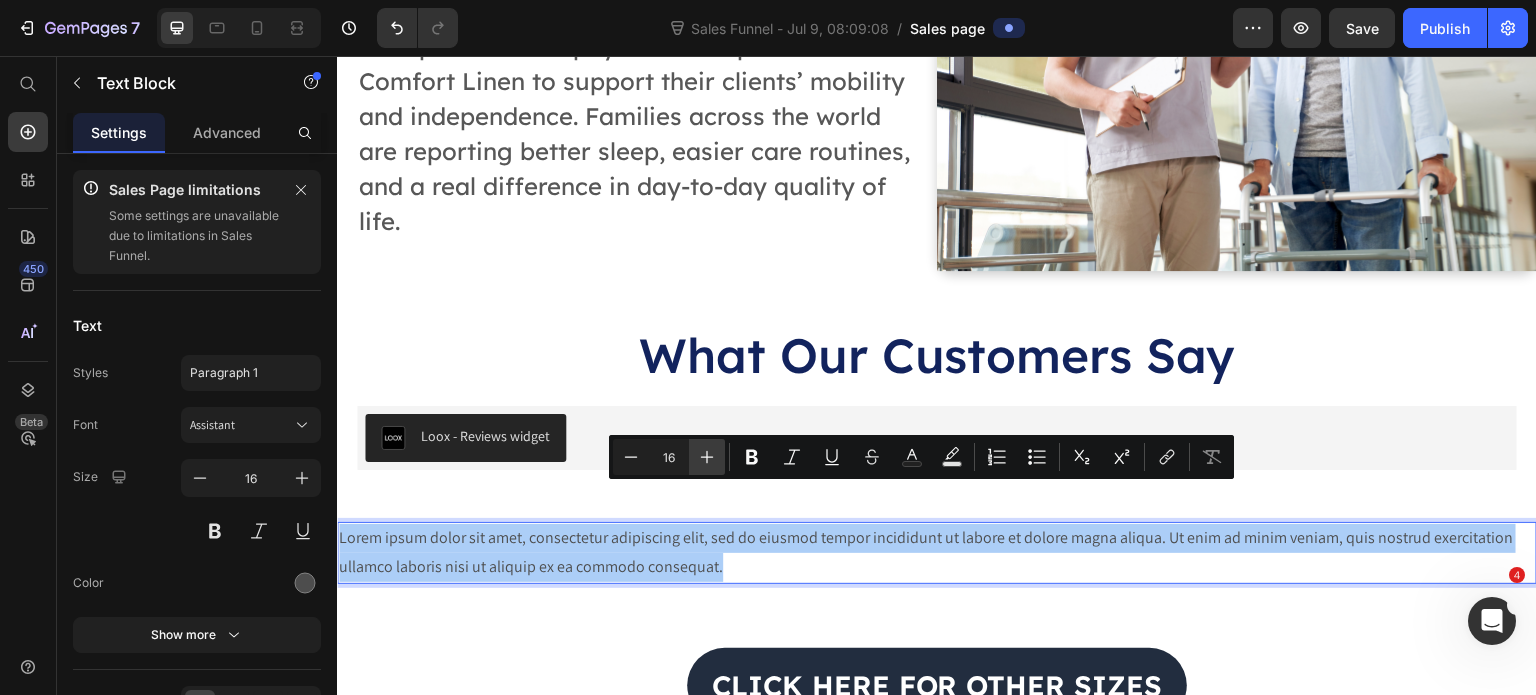 click 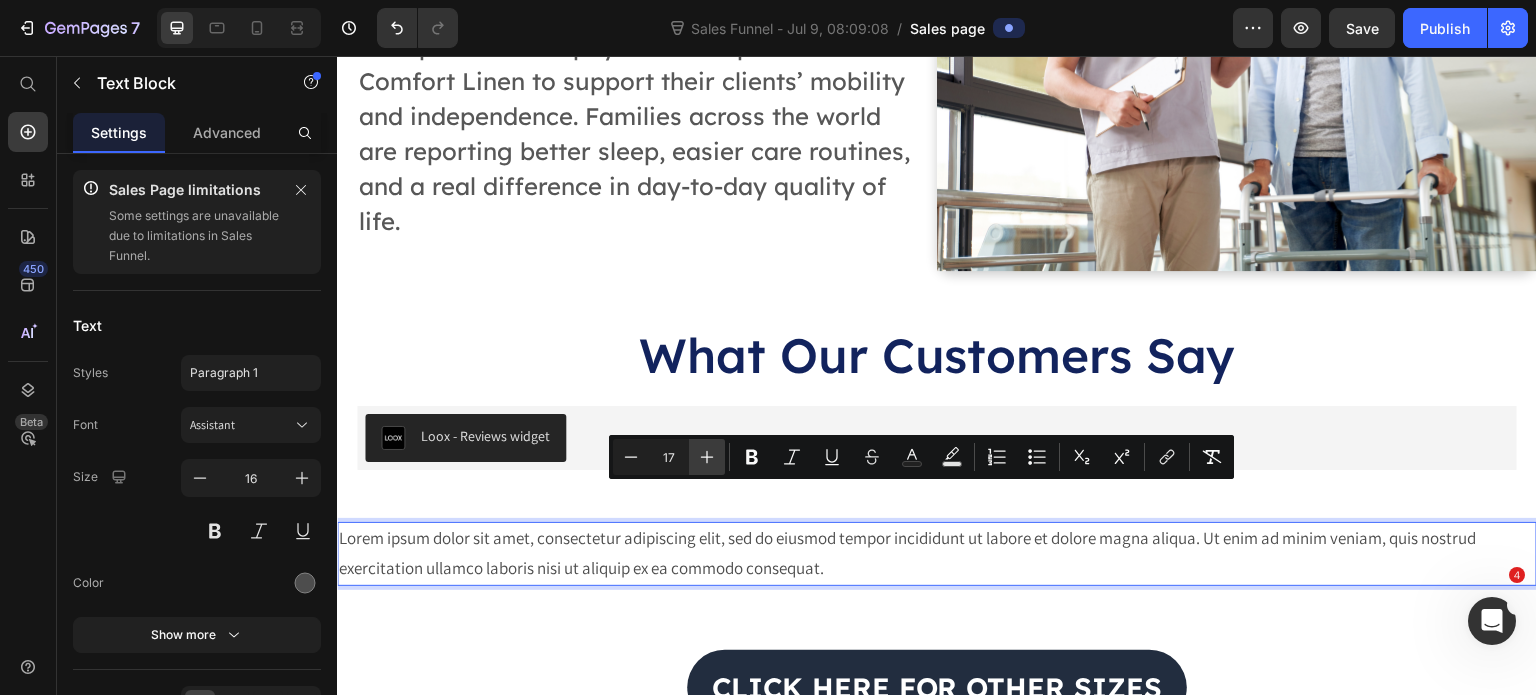 click 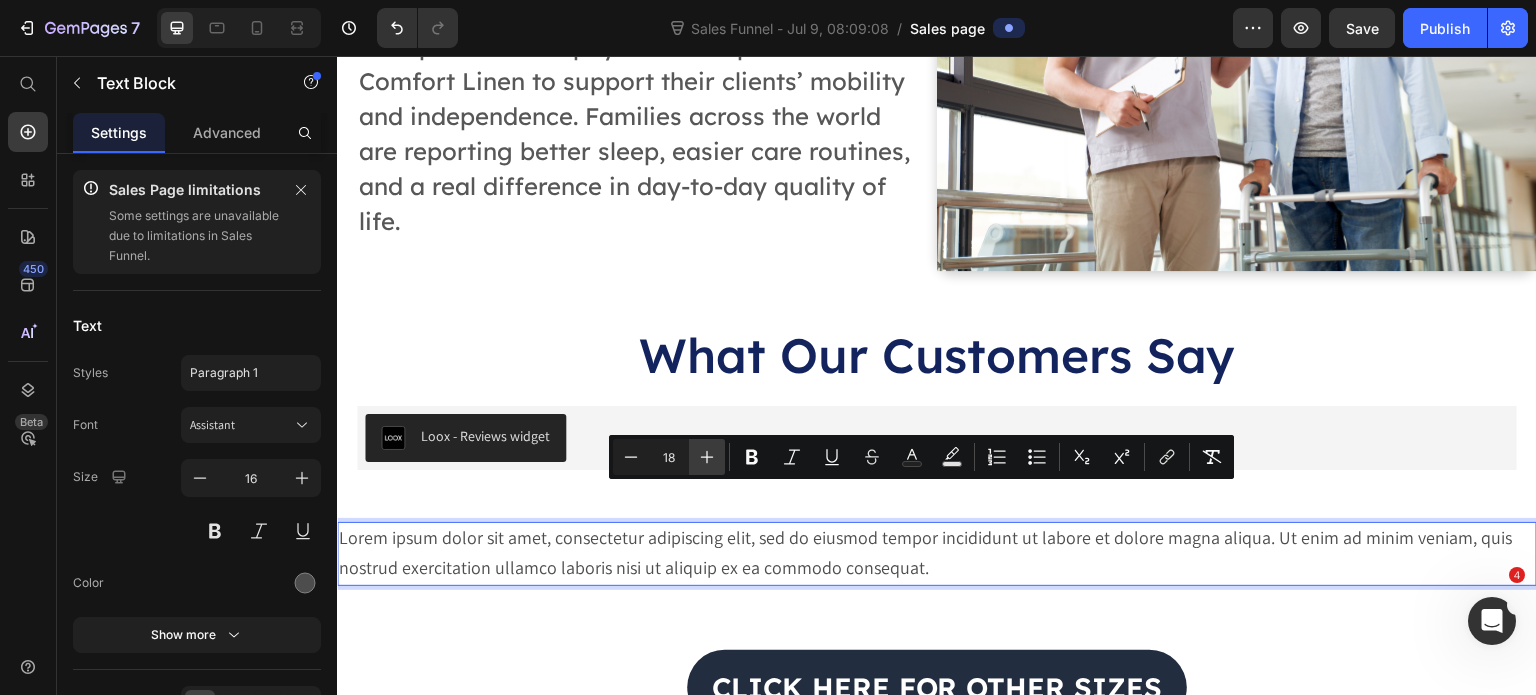 click 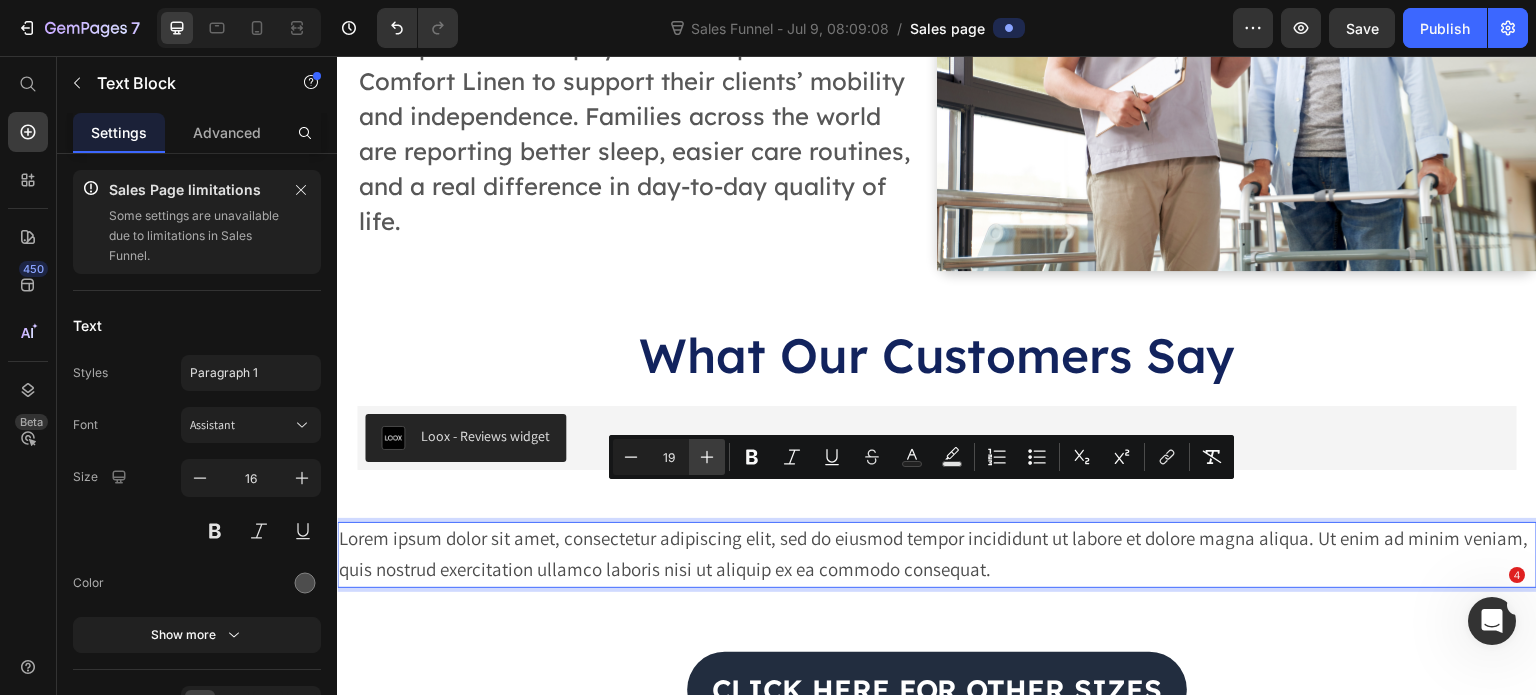 click 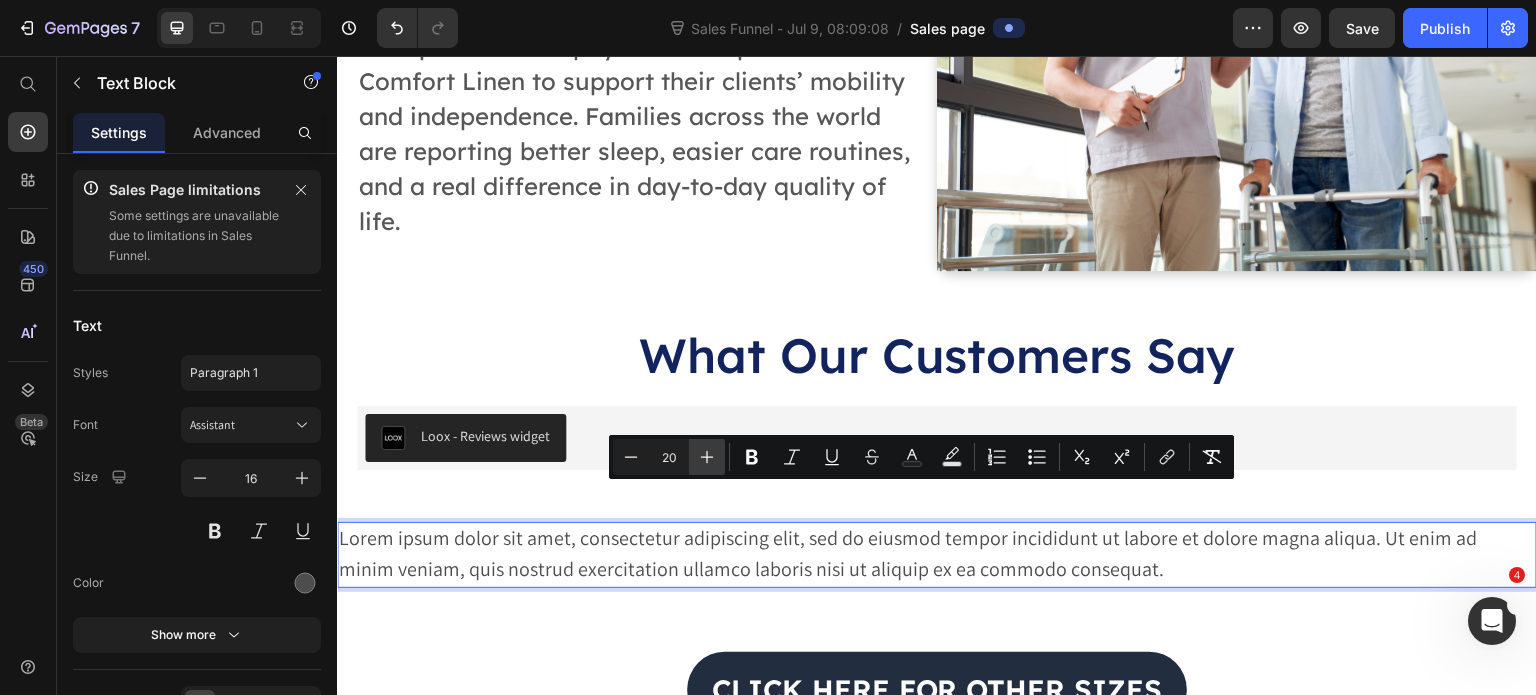 click 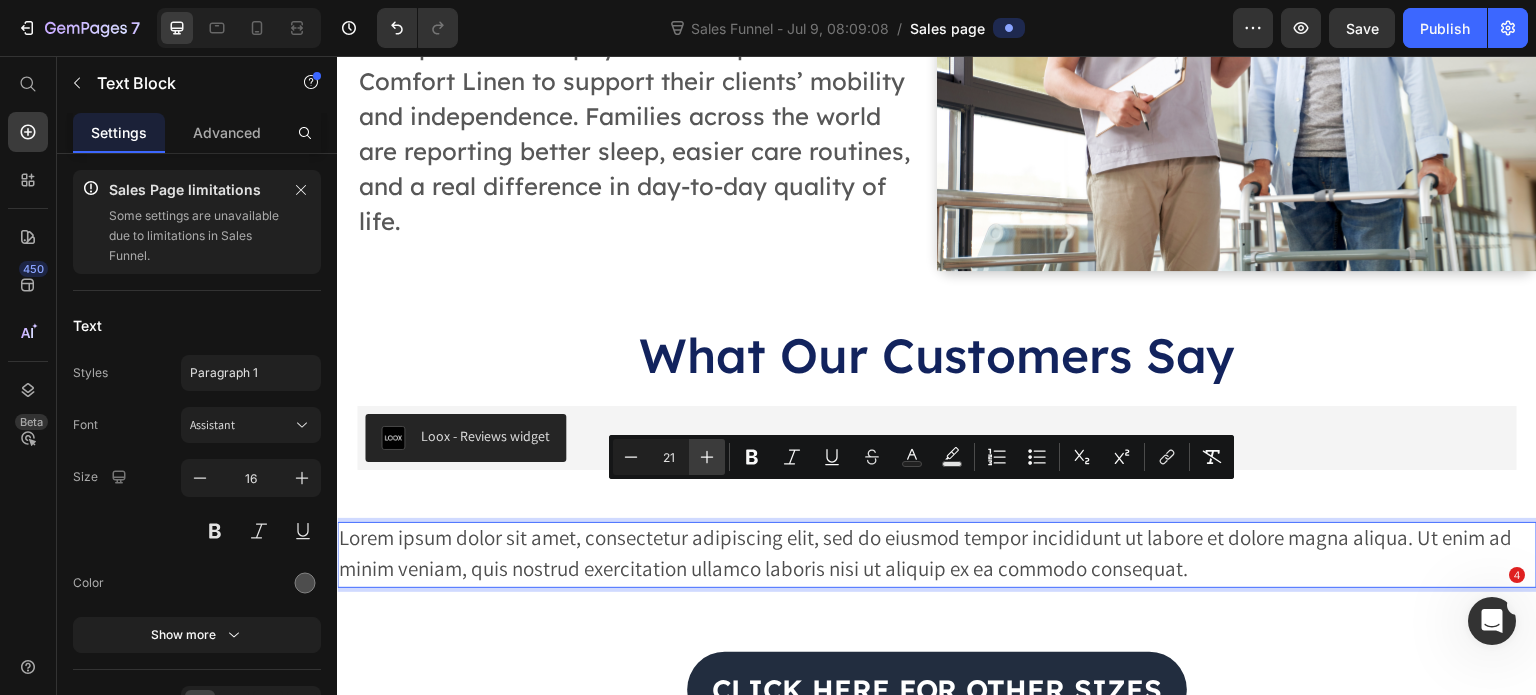 click 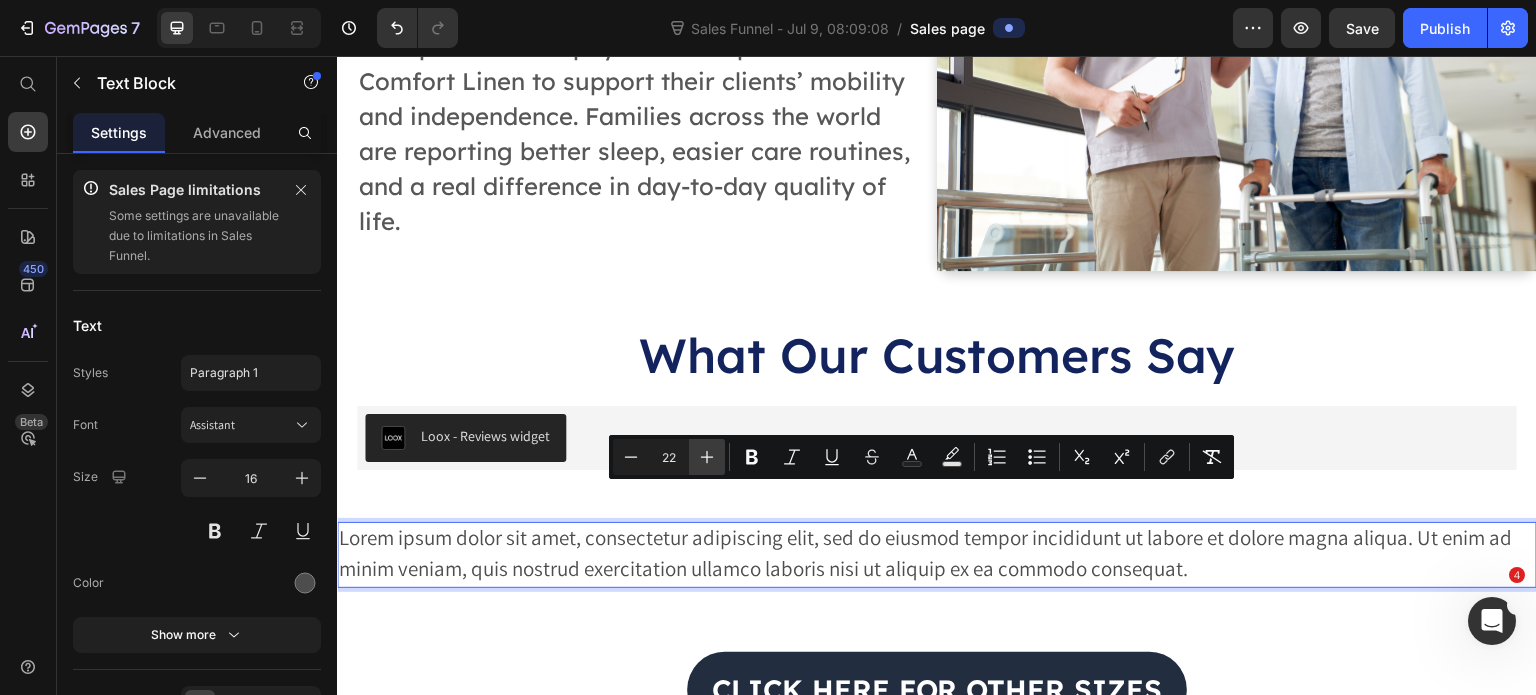 click 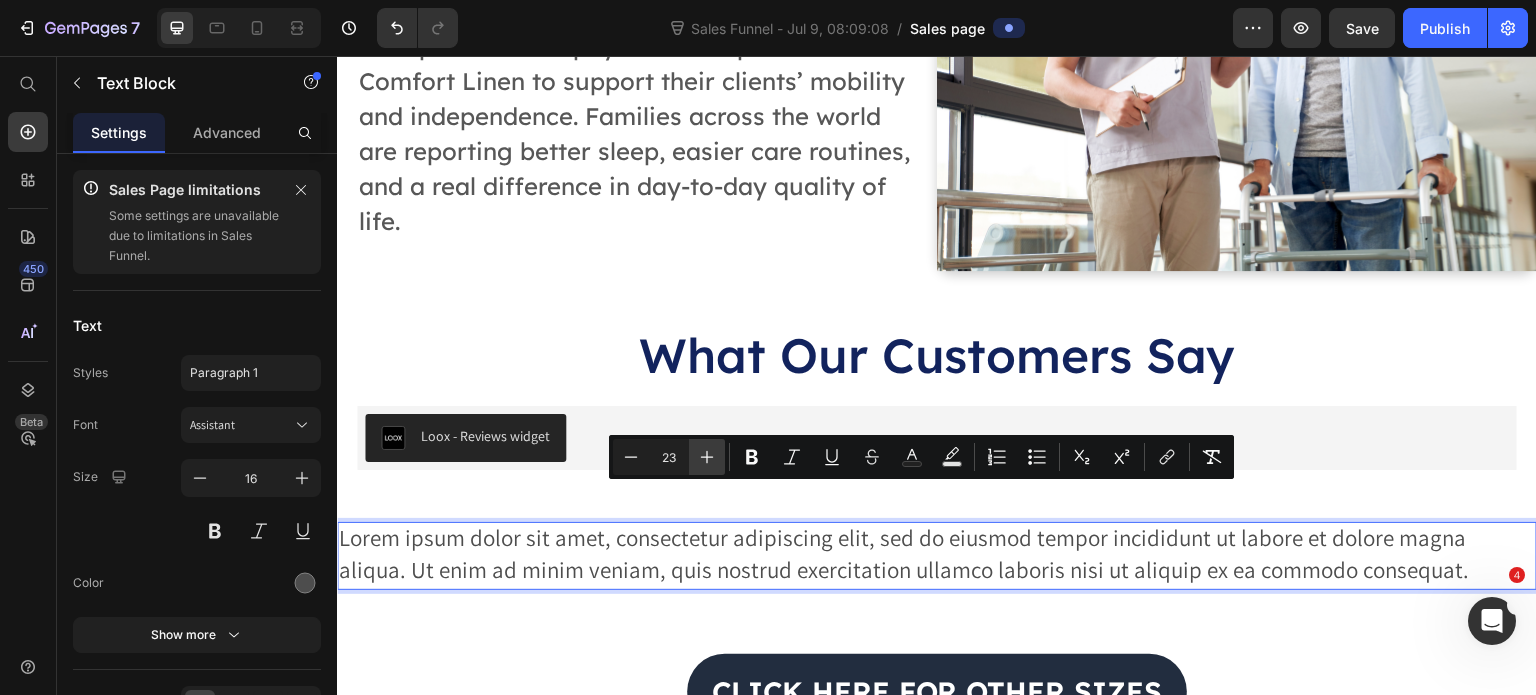 click 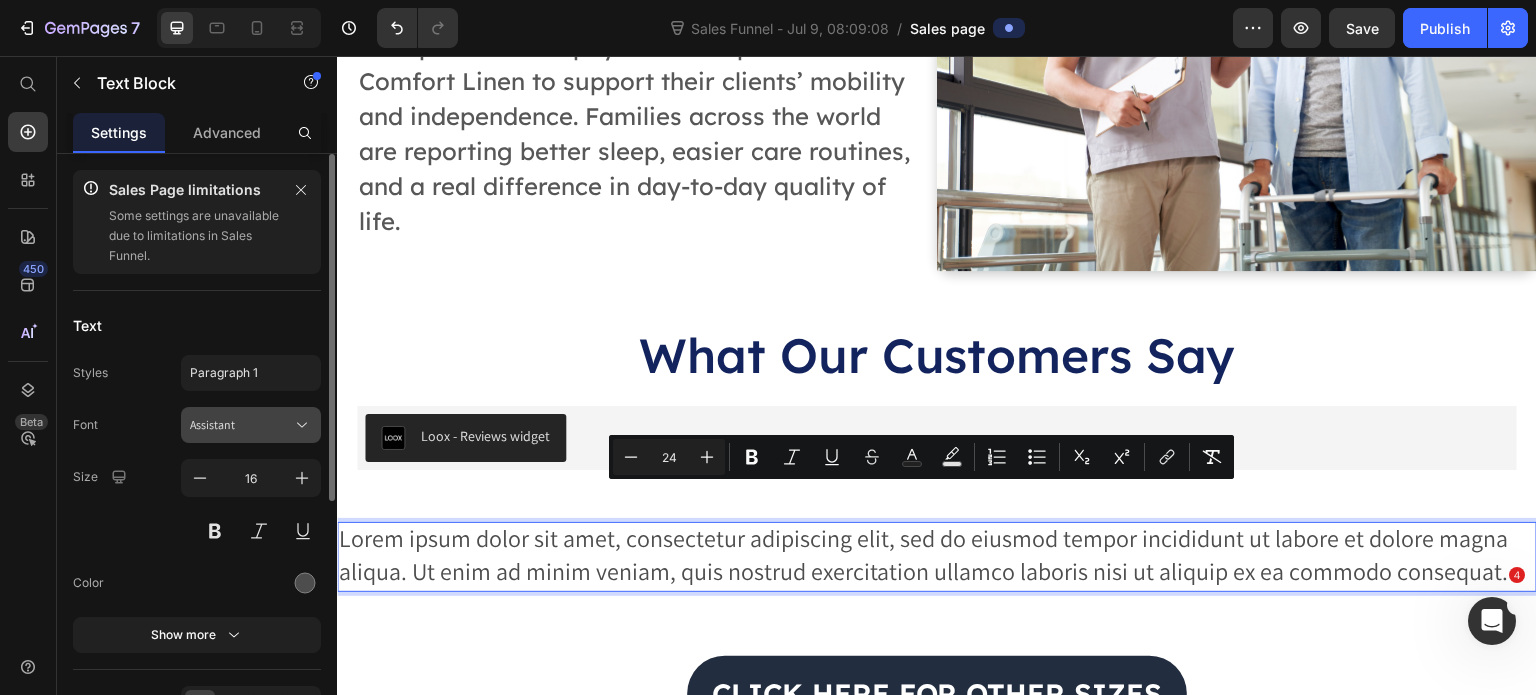 click 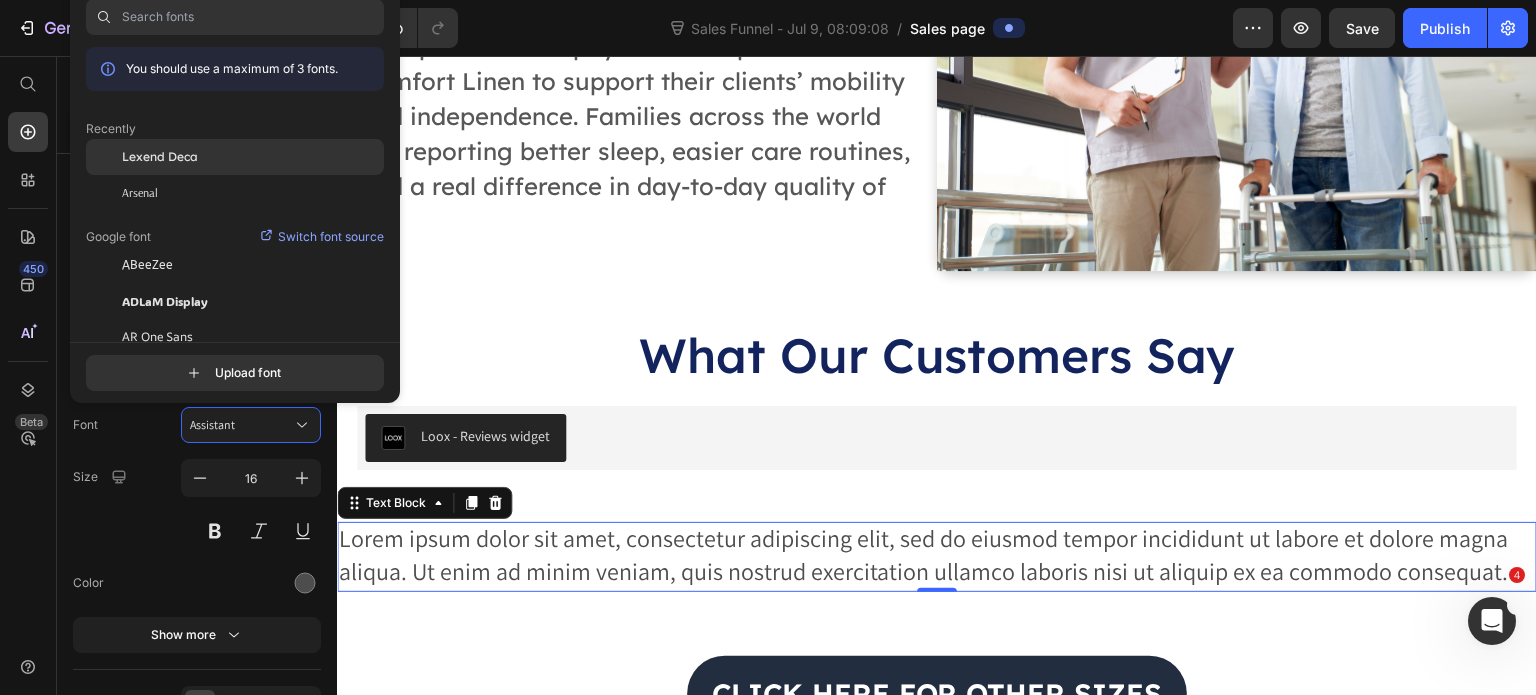 click on "Lexend Deca" at bounding box center [160, 157] 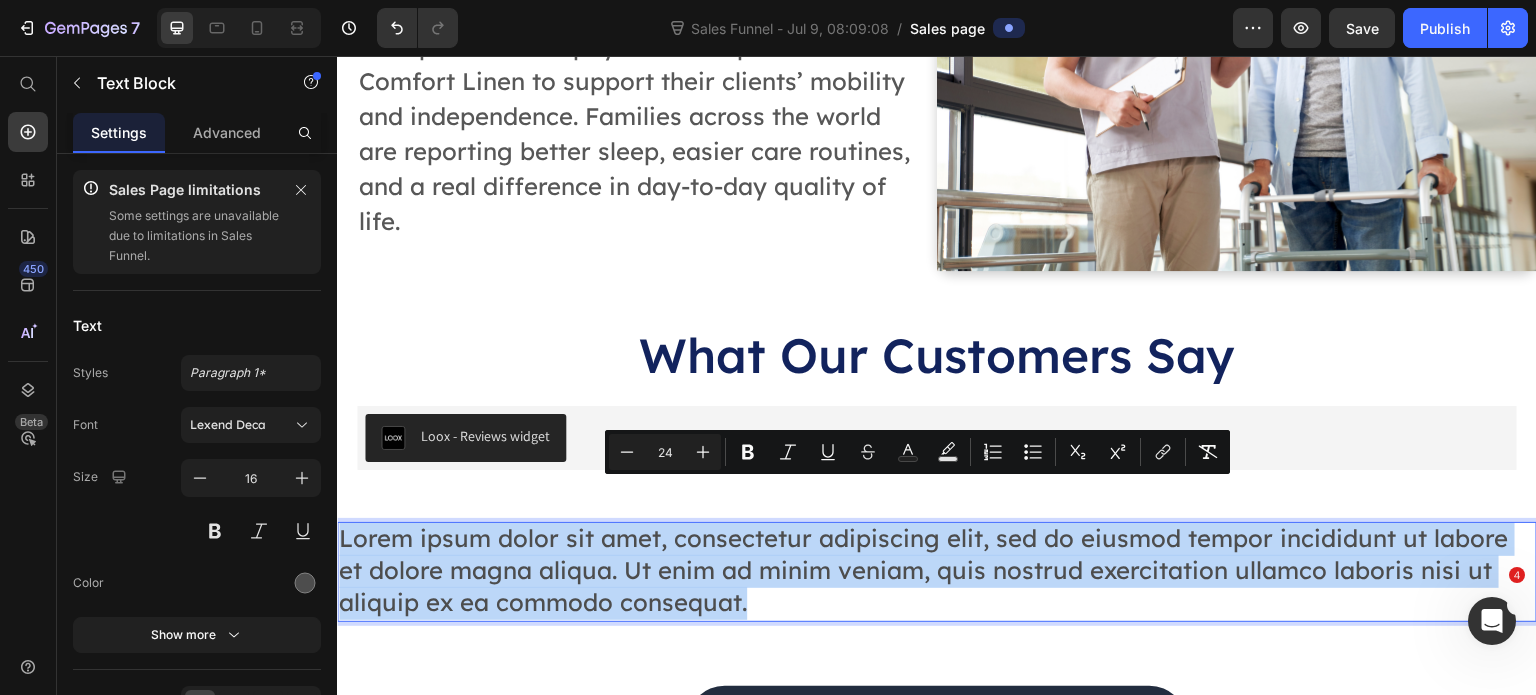 drag, startPoint x: 767, startPoint y: 557, endPoint x: 339, endPoint y: 496, distance: 432.3251 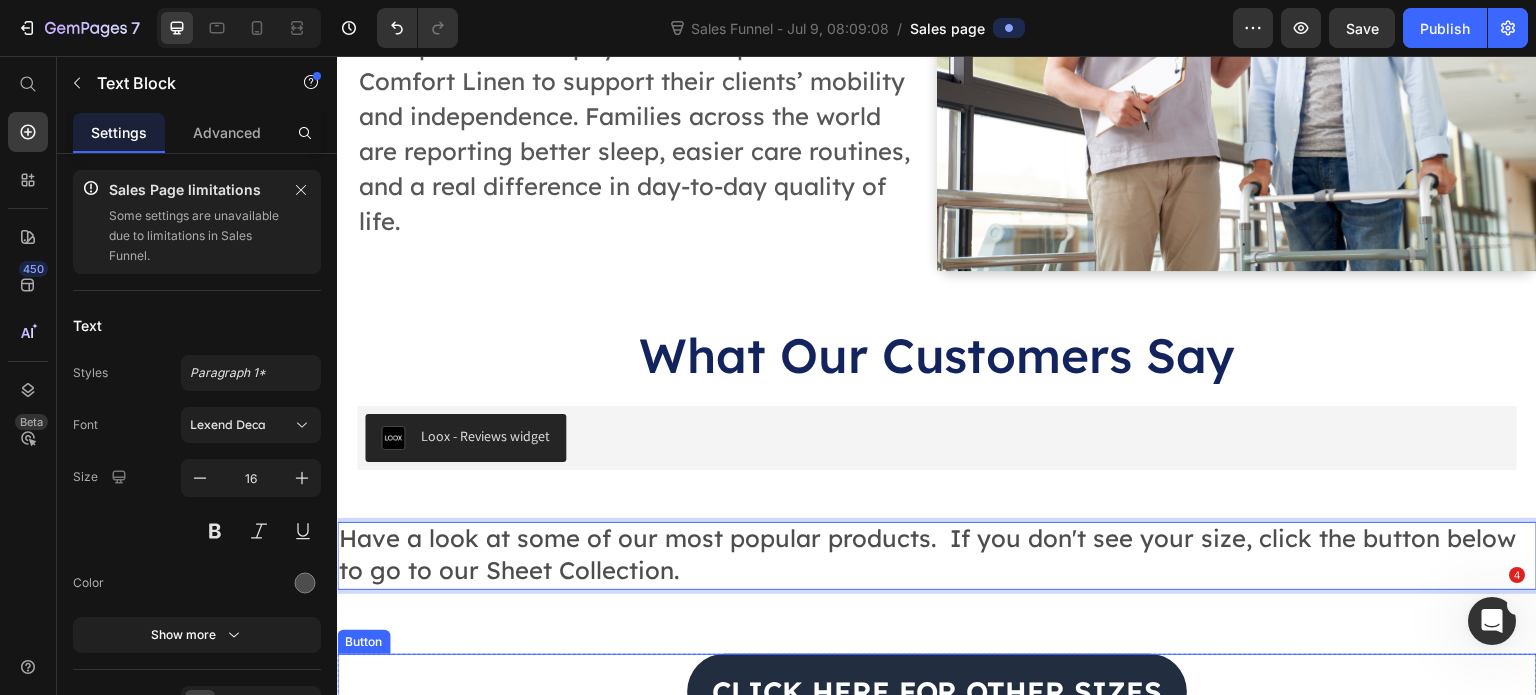click on "click here for other sizes Button" at bounding box center [937, 691] 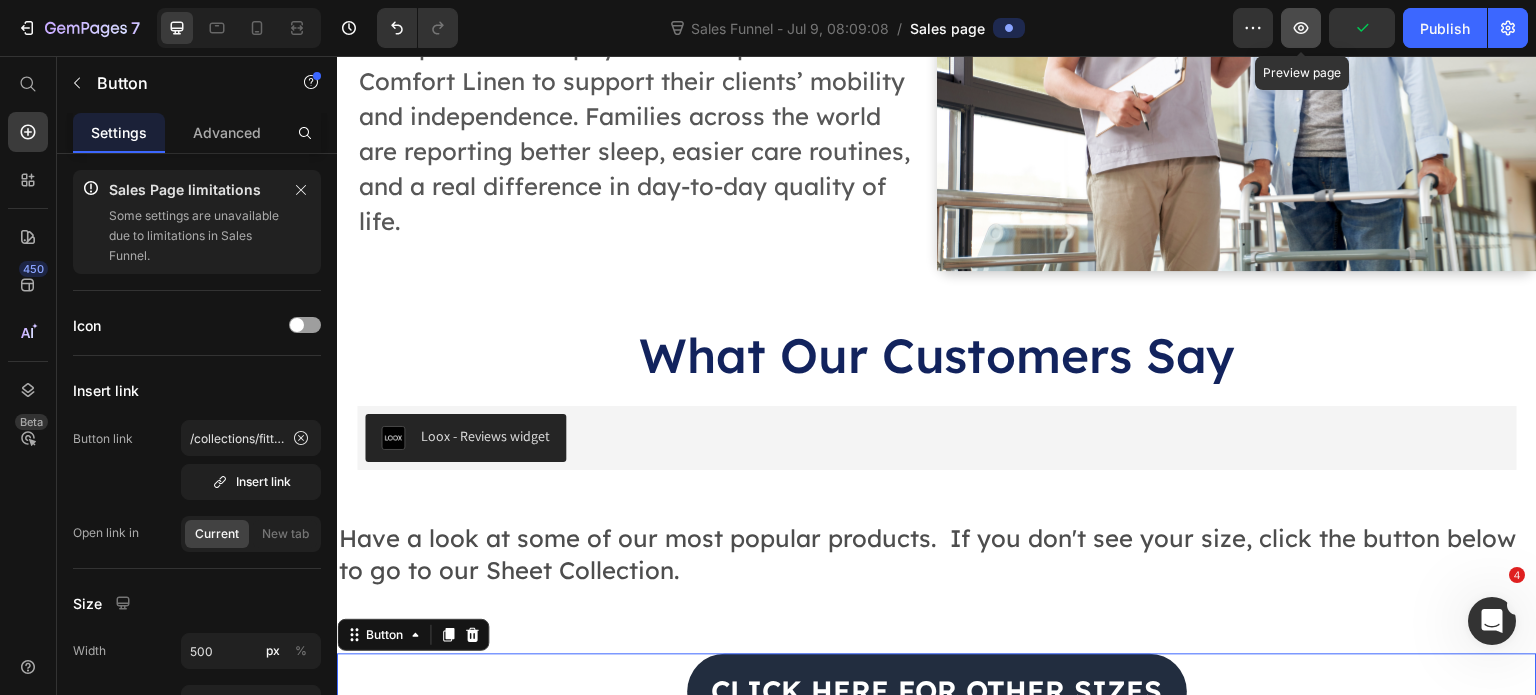 click 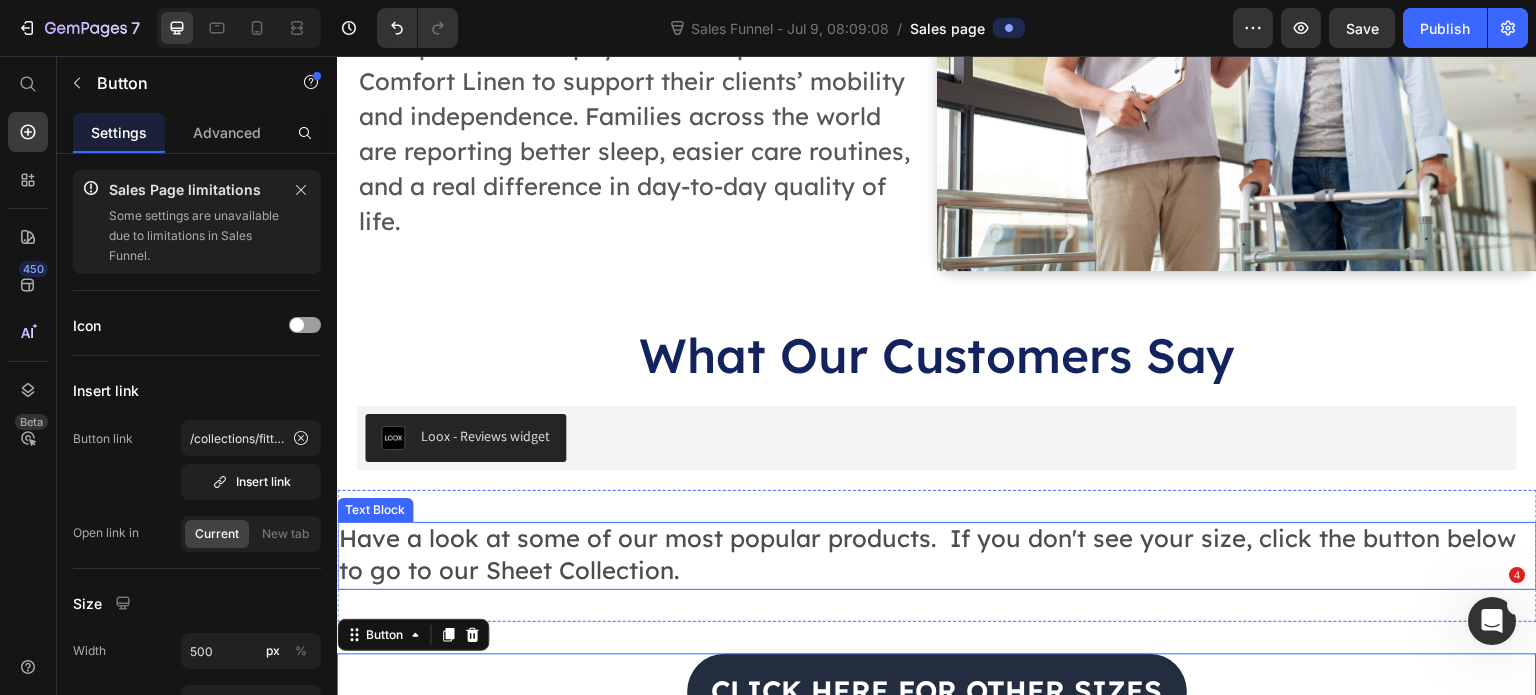 click on "Have a look at some of our most popular products.  If you don't see your size, click the button below to go to our Sheet Collection." at bounding box center (927, 554) 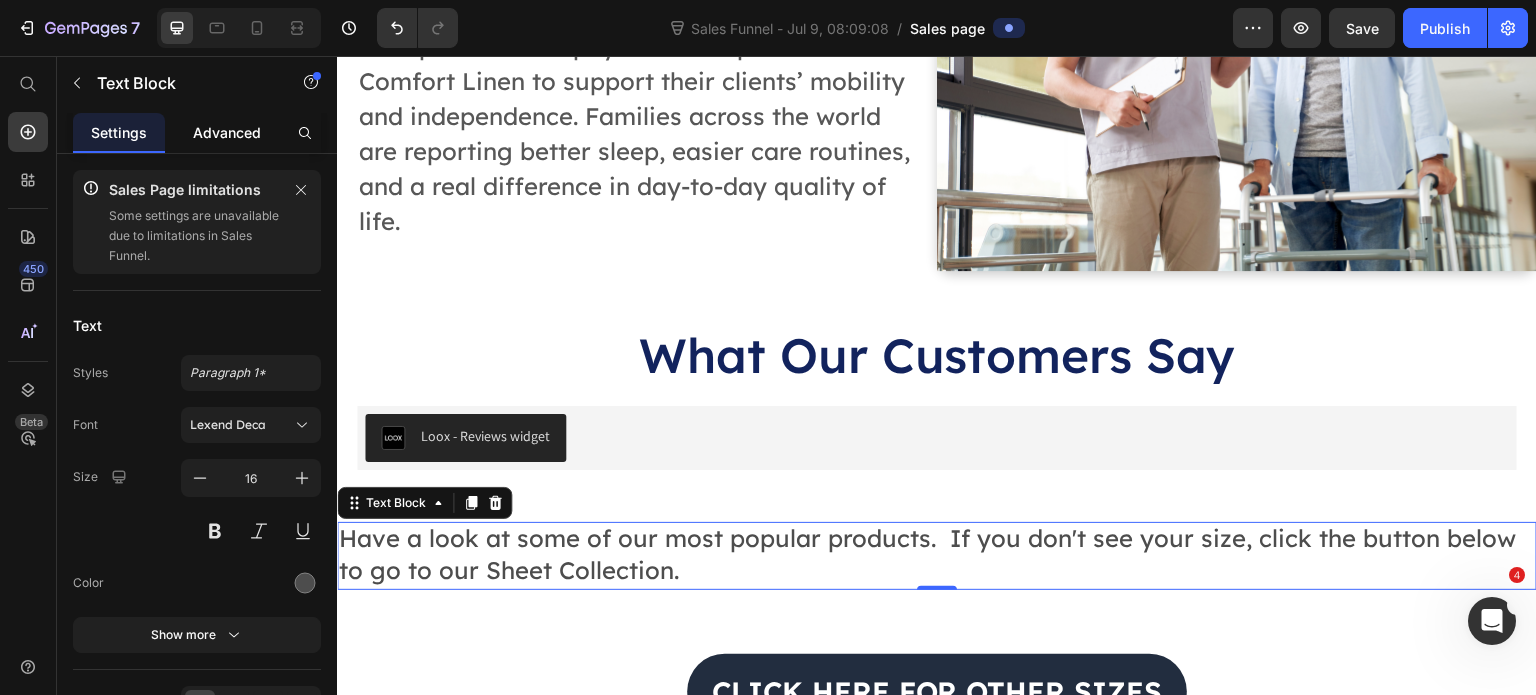 click on "Advanced" at bounding box center [227, 132] 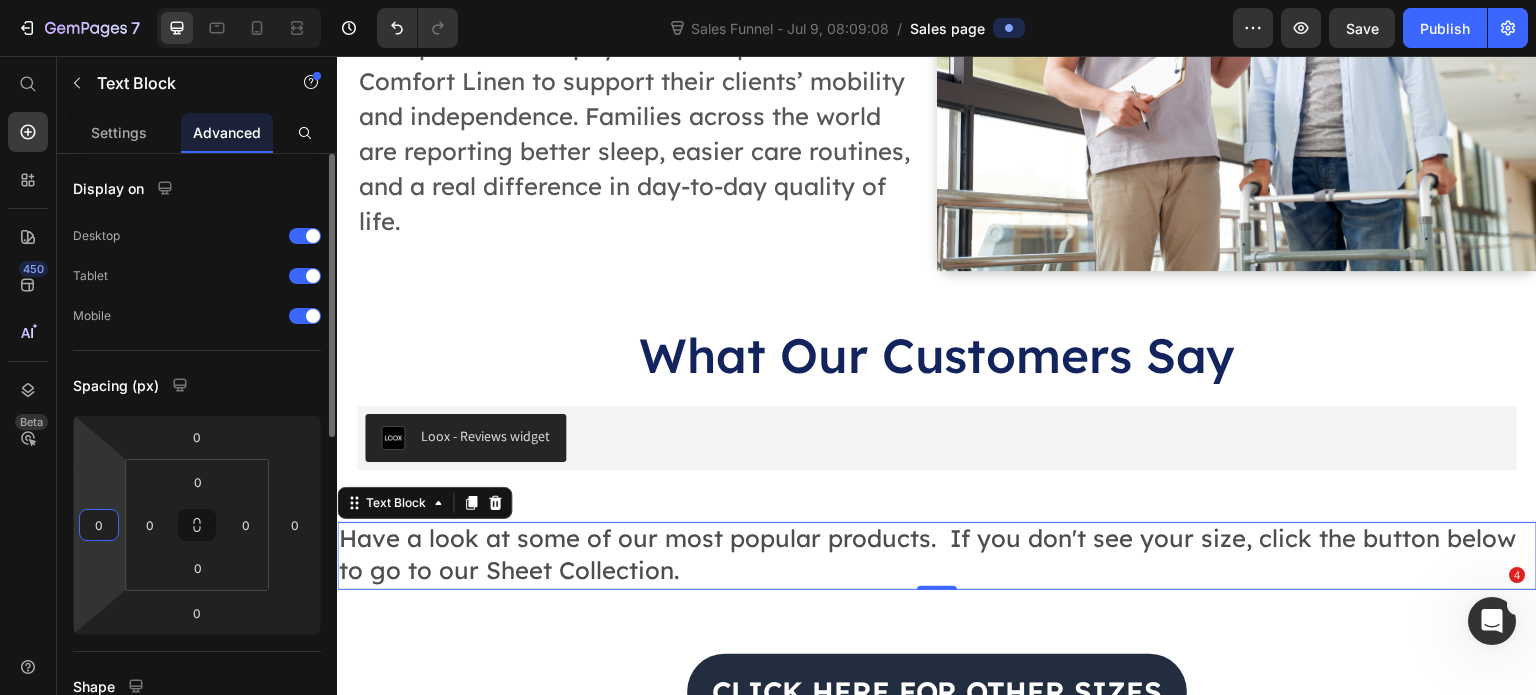 click on "0" at bounding box center [99, 525] 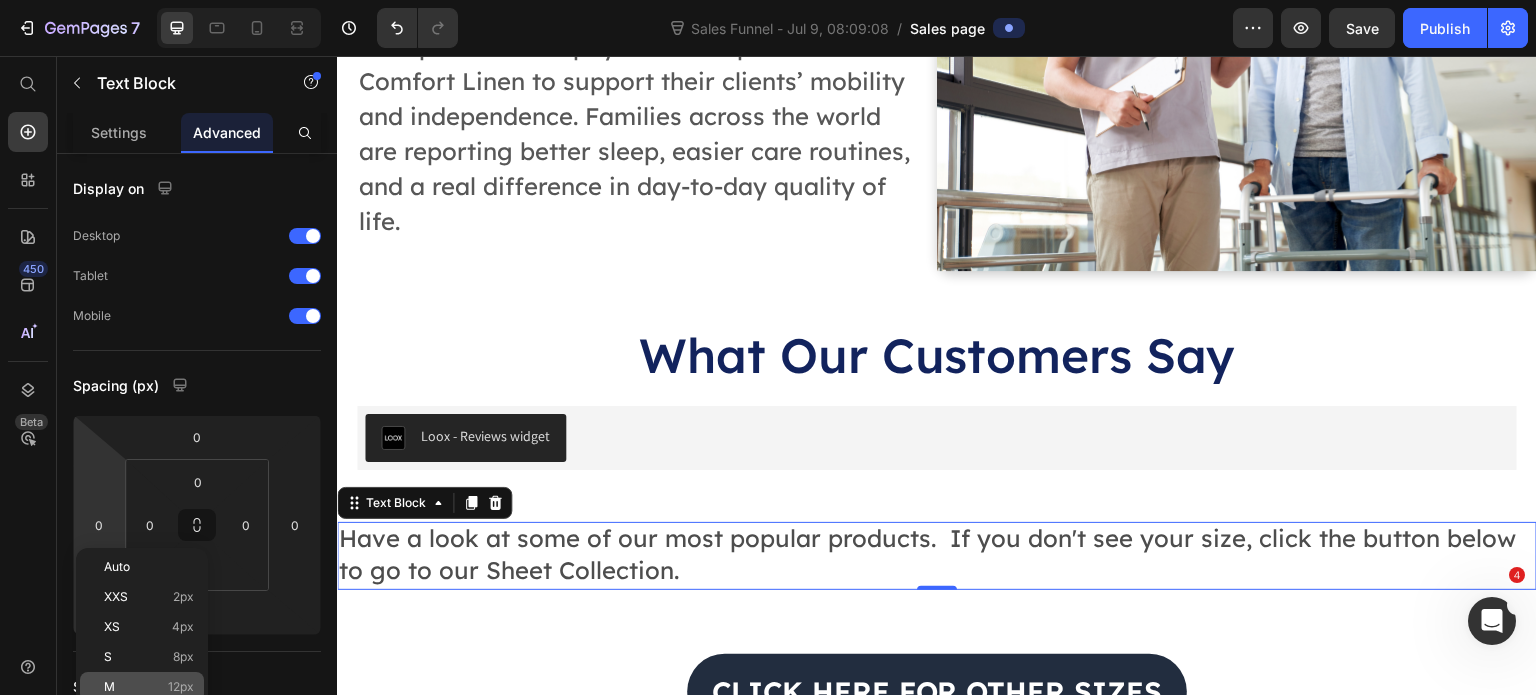 click on "12px" at bounding box center [181, 687] 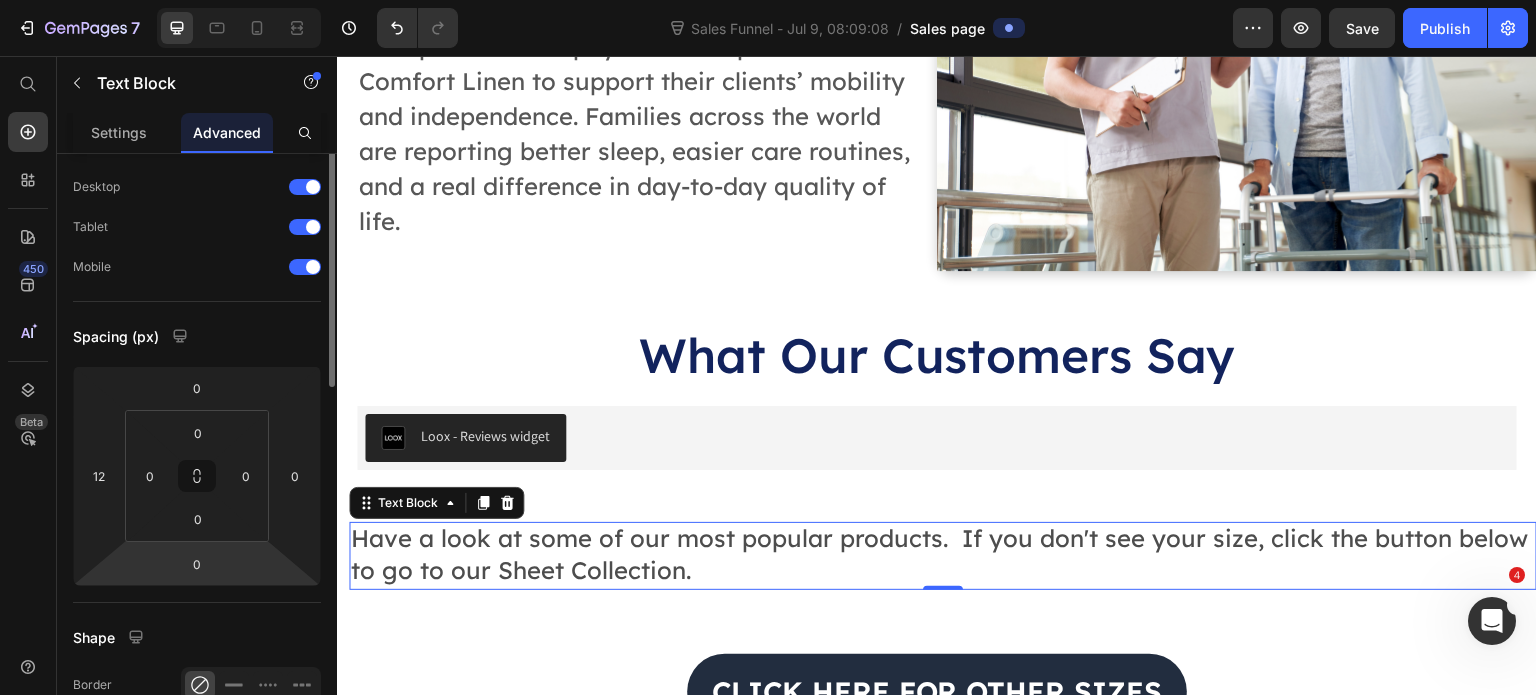 scroll, scrollTop: 74, scrollLeft: 0, axis: vertical 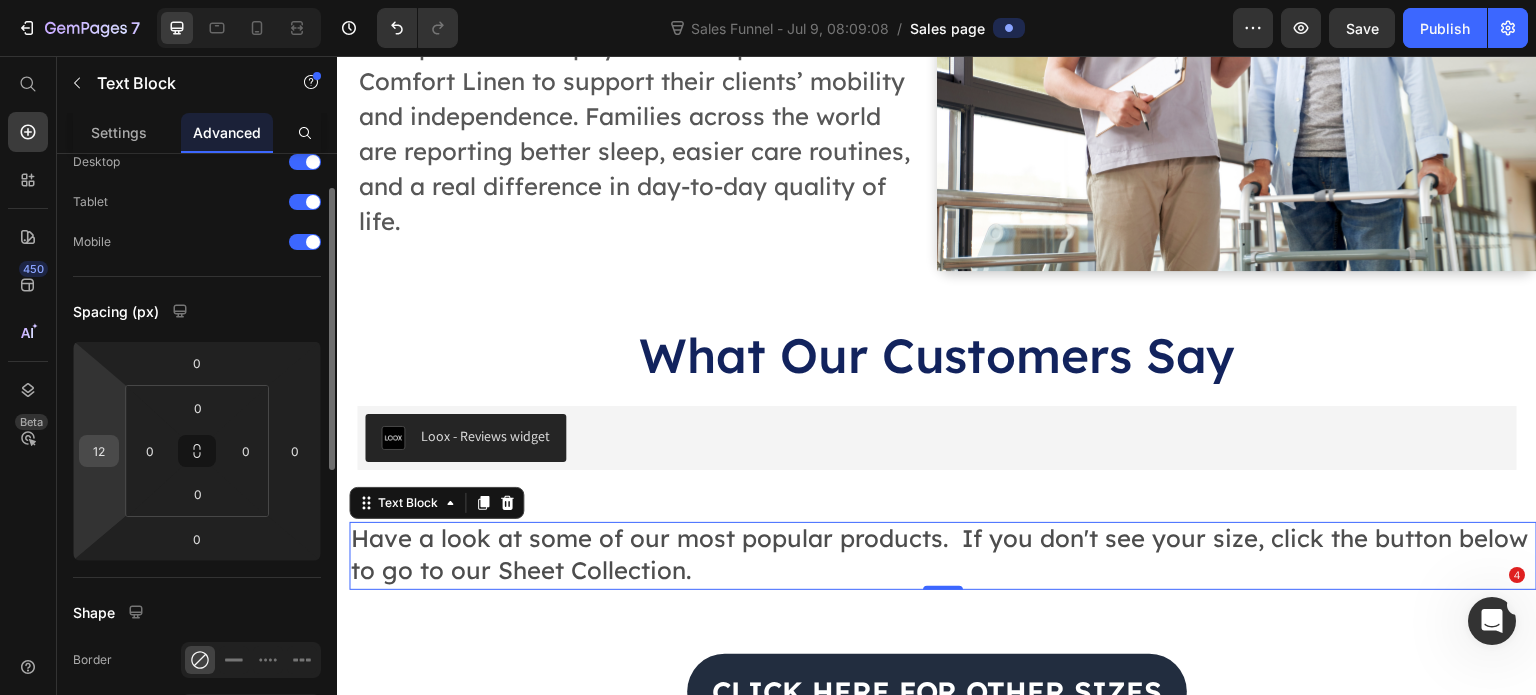 click on "12" at bounding box center (99, 451) 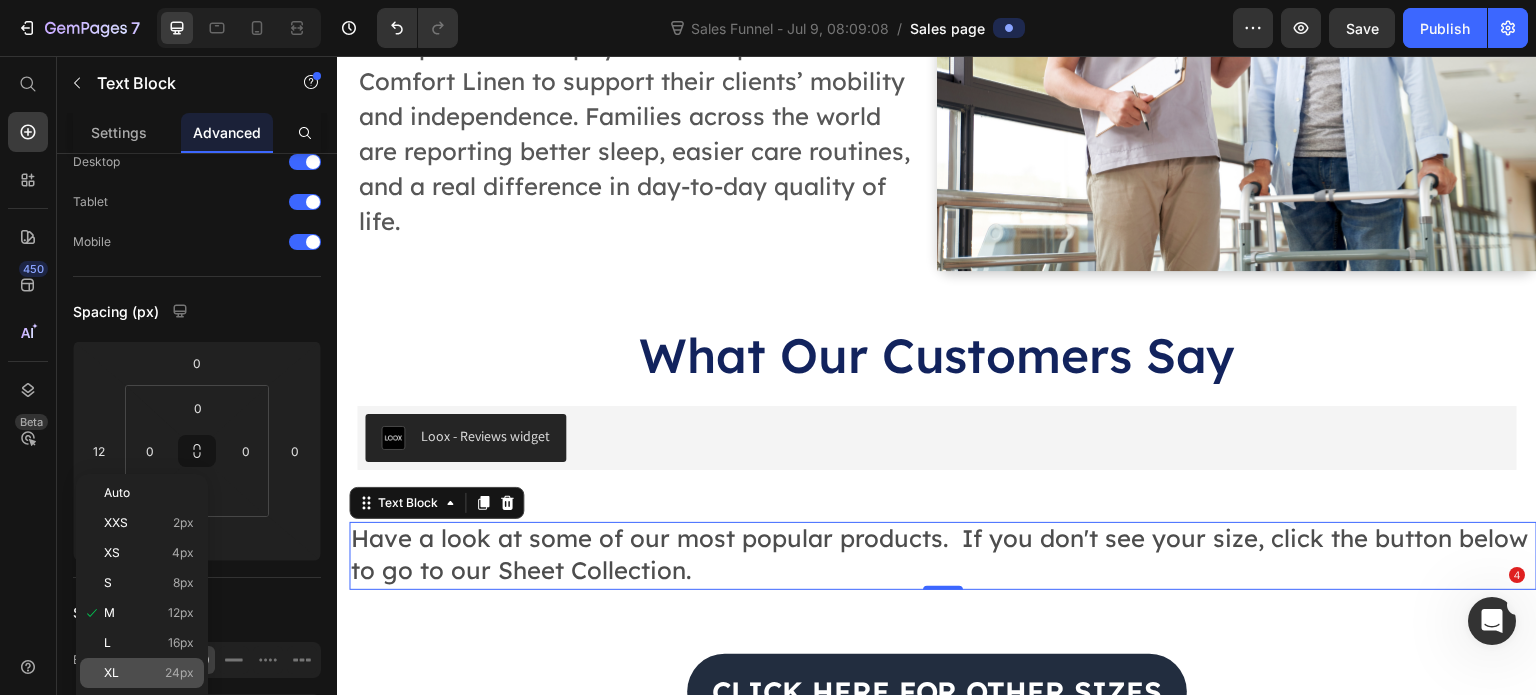 click on "24px" at bounding box center (179, 673) 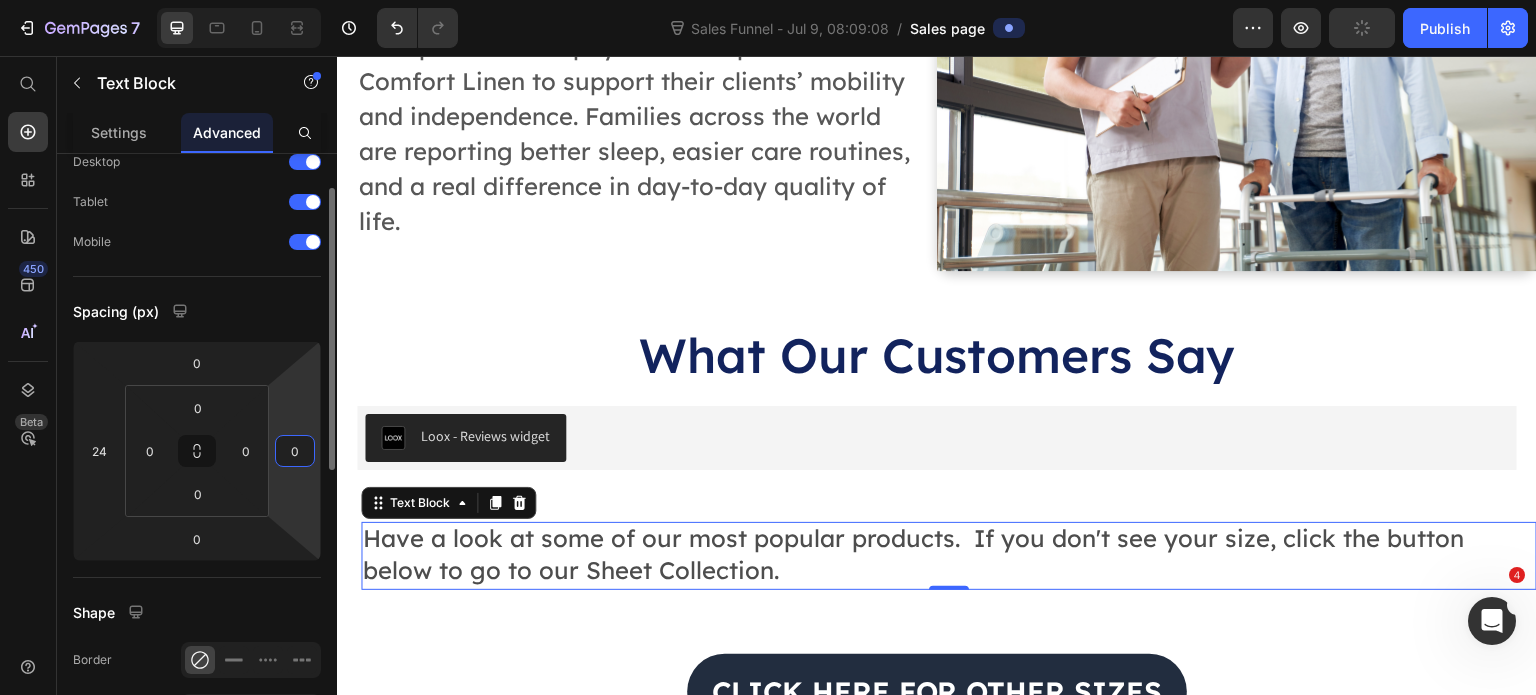 click on "0" at bounding box center [295, 451] 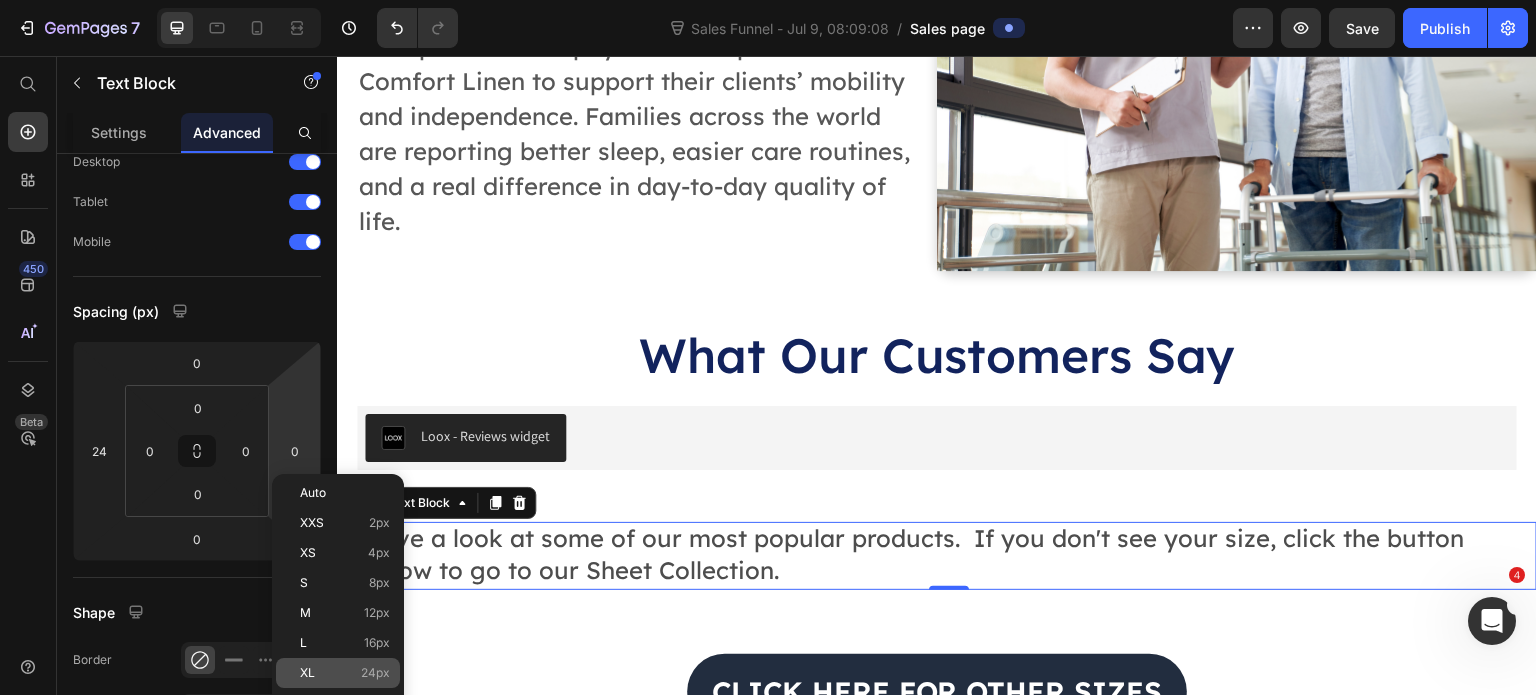 click on "XL 24px" 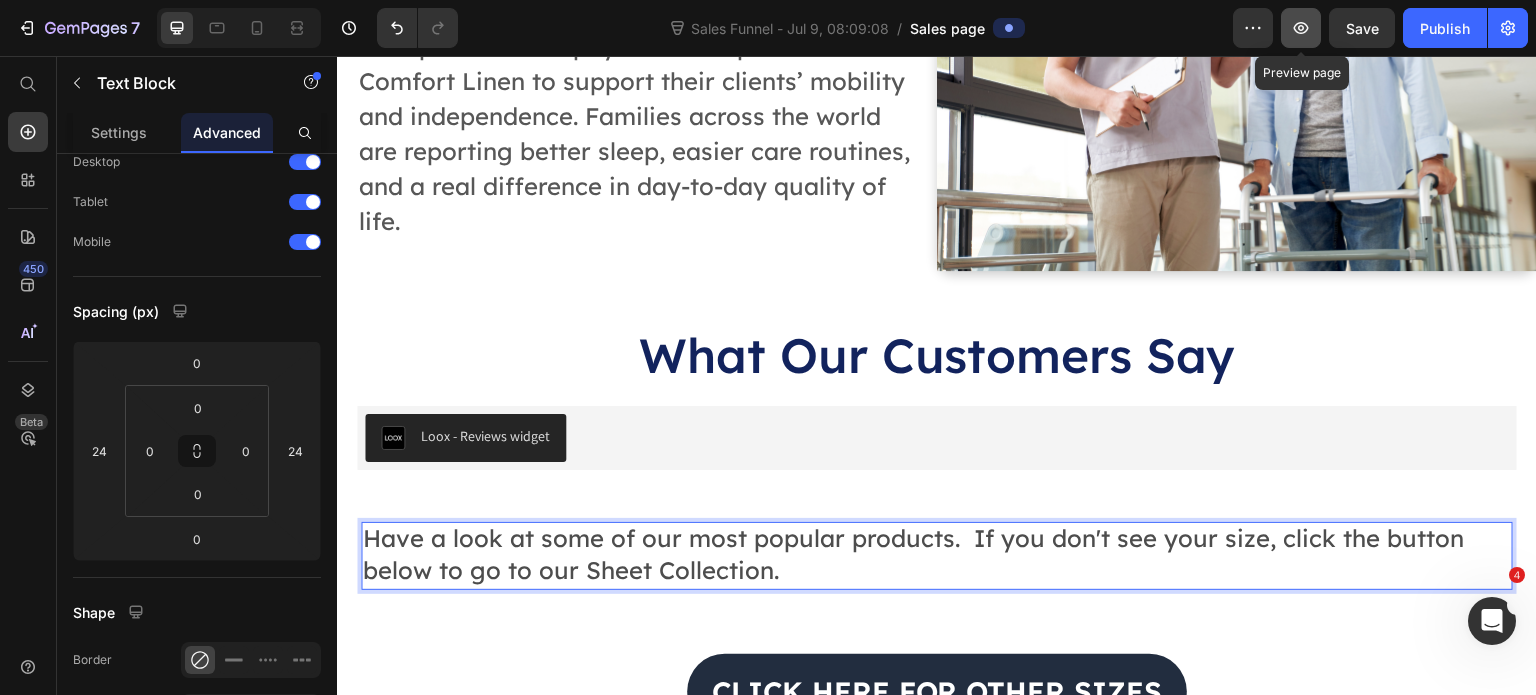 click 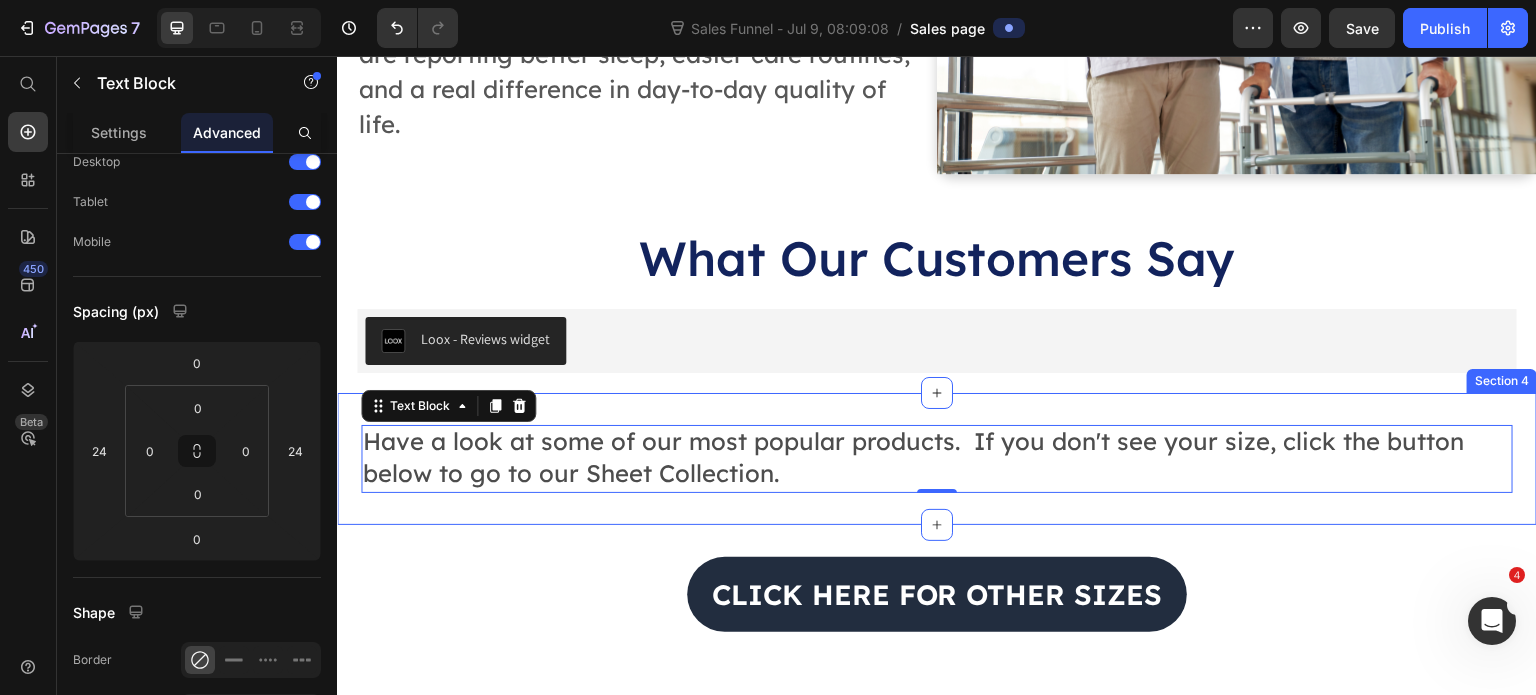 scroll, scrollTop: 3898, scrollLeft: 0, axis: vertical 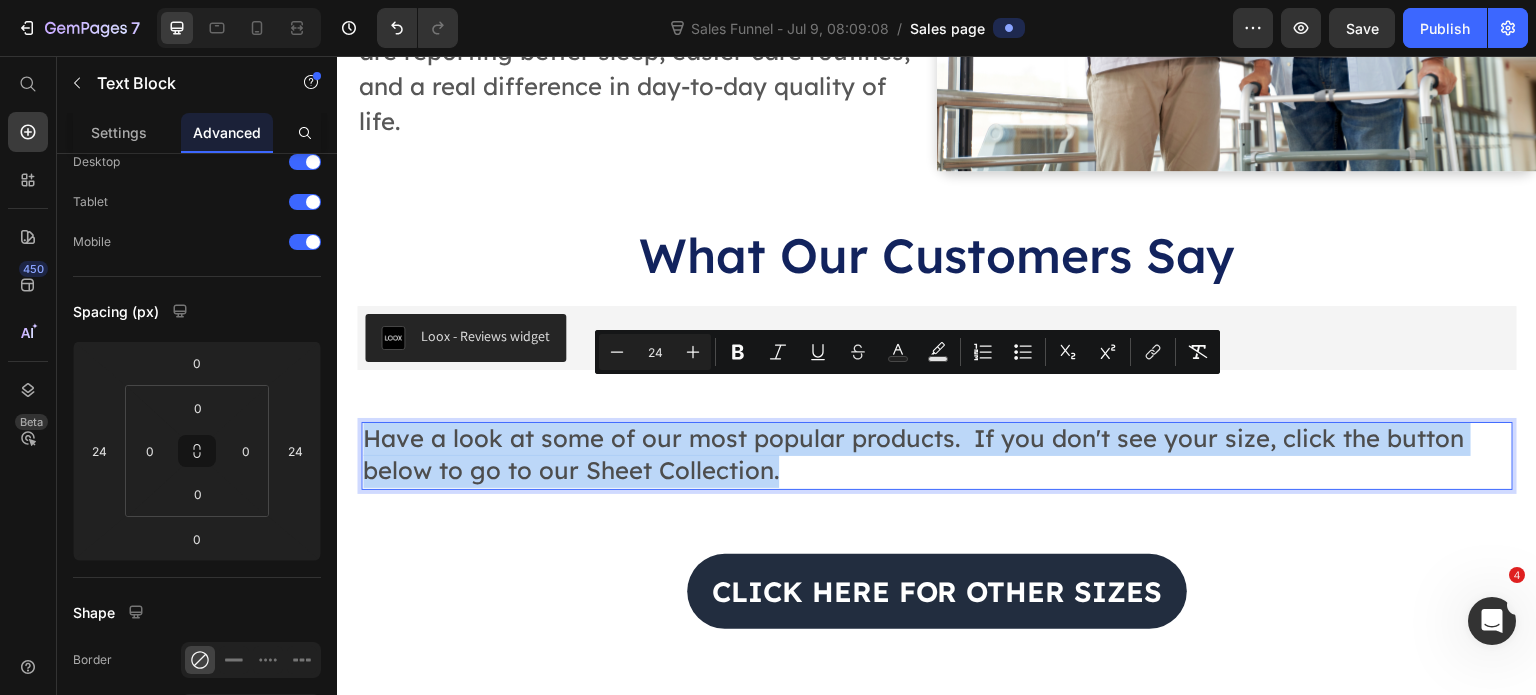 drag, startPoint x: 809, startPoint y: 428, endPoint x: 371, endPoint y: 397, distance: 439.09567 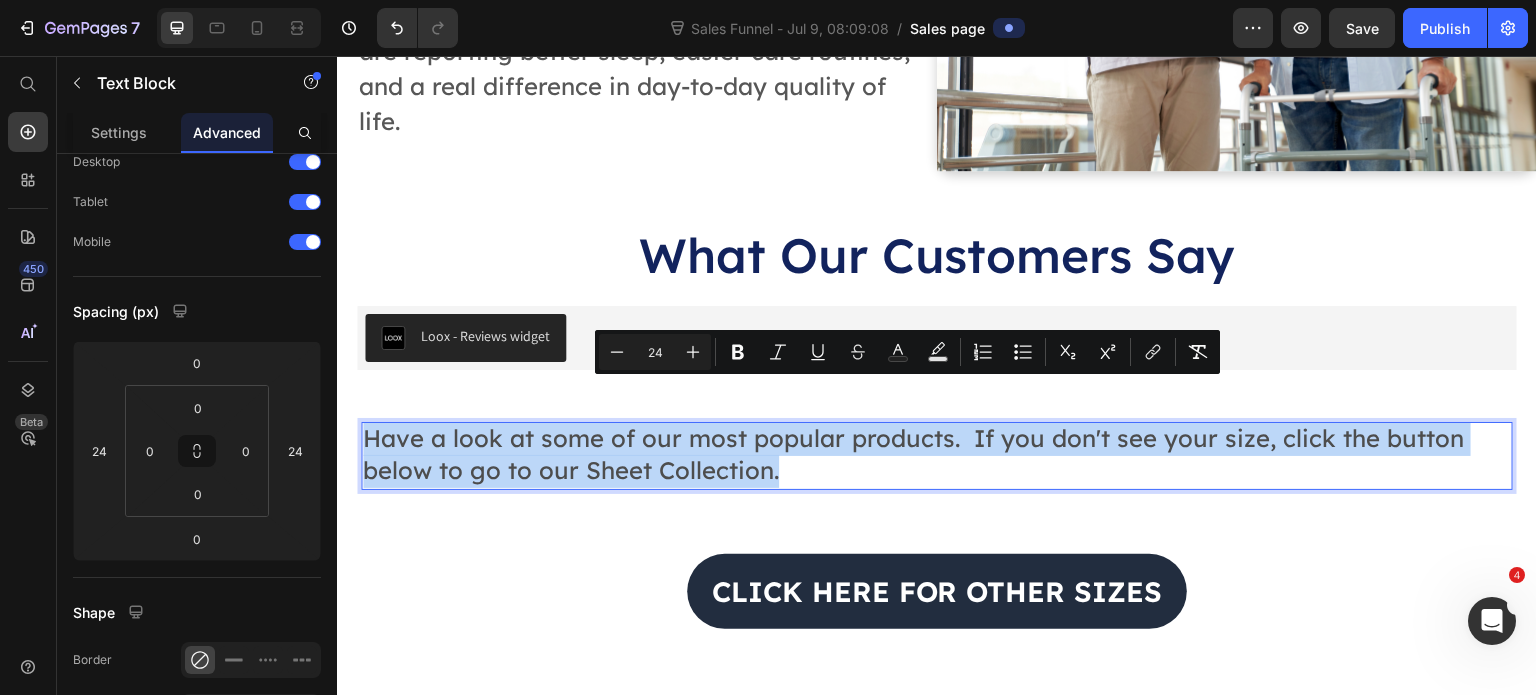 click on "Have a look at some of our most popular products.  If you don't see your size, click the button below to go to our Sheet Collection." at bounding box center [937, 456] 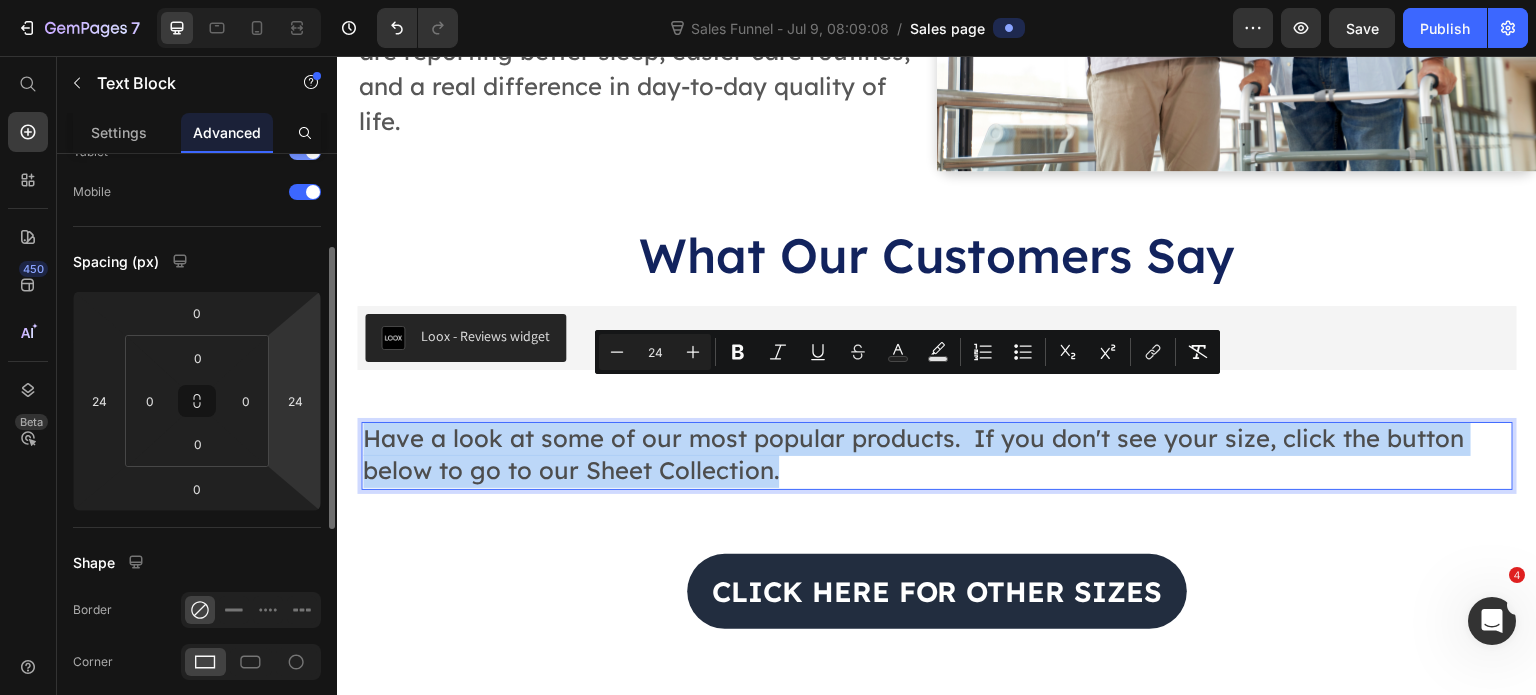 scroll, scrollTop: 99, scrollLeft: 0, axis: vertical 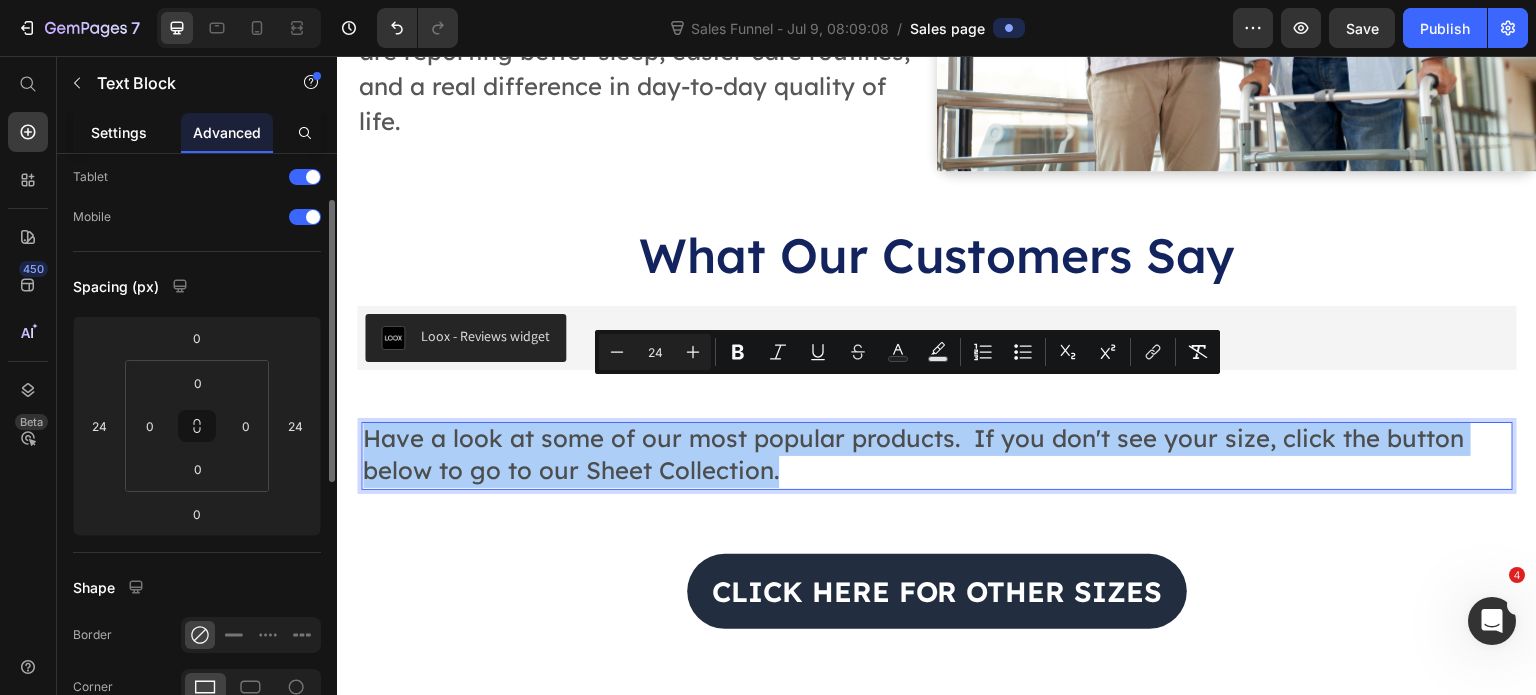 click on "Settings" at bounding box center [119, 132] 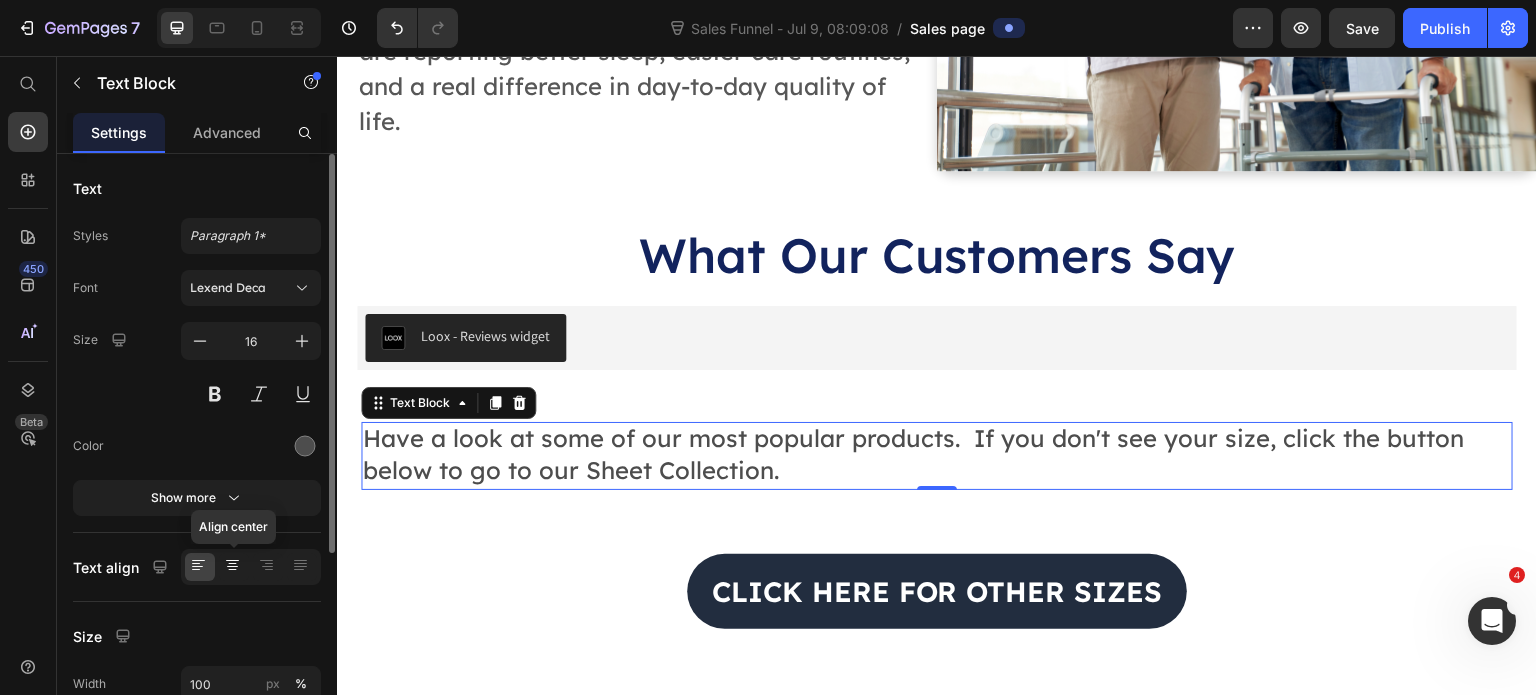 click 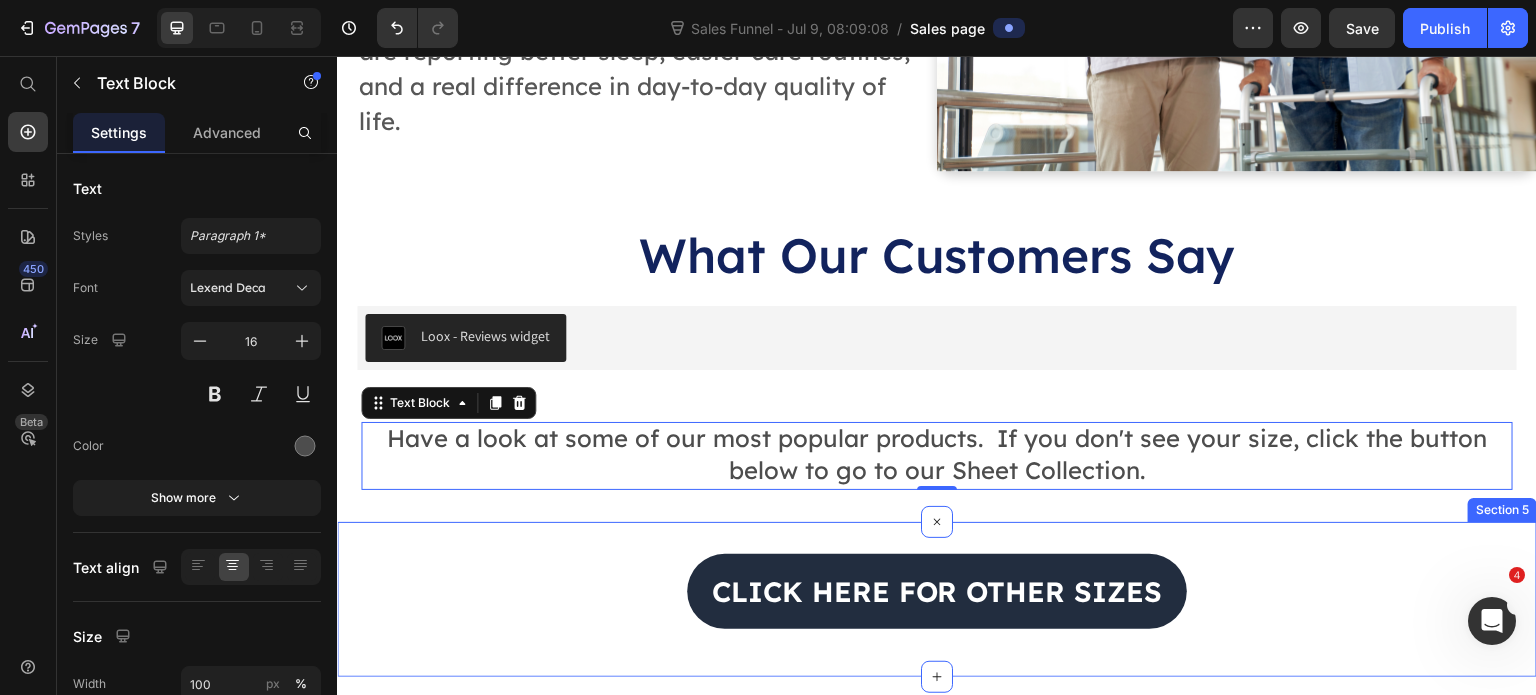 click on "Have a look at some of our most popular products.  If you don't see your size, click the button below to go to our Sheet Collection. Text Block   0 Section 4" at bounding box center (937, 456) 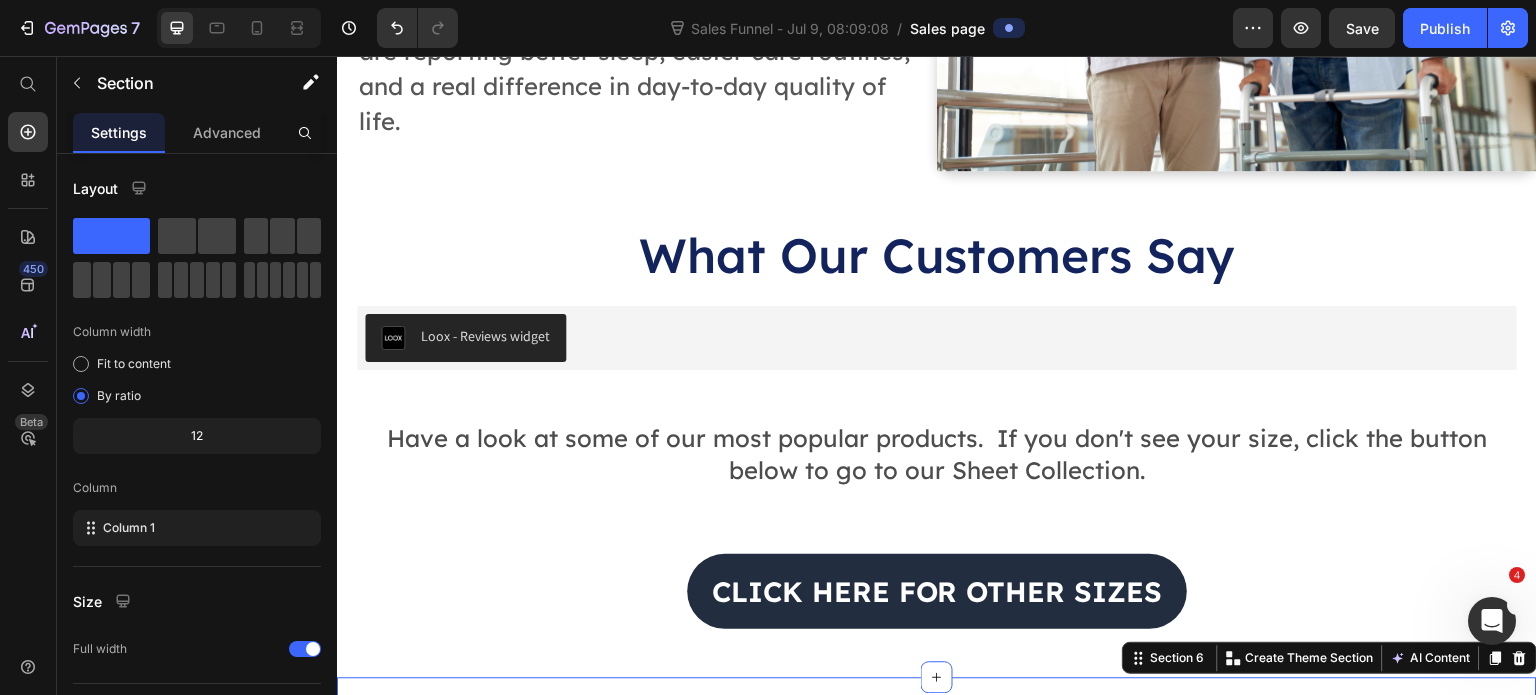 click on "Product Images Queen Fitted Sheet Product Title $126.00 Product Price $0.00 Product Price Row
Sheet dimensions: 80" long x 60" wide
DEEP pocket: Fits mattresses up to 16" in depth
SHALLOW pocket: Fits mattresses up to 13” in depth
100% polyester satin and brushed microfiber
Features an ultra-smooth center panel surrounded by a soft microfiber fabric for safety, comfort and grip
Designed with your comfort and mobility in mind, this Queen fitted bed sheet features a luxurious satin center panel that facilitates unrestricted movement. The surrounding fabric has greater friction for grip, aiding in easy repositioning with your feet and preventing any accidental falls out of bed.
Intended Use:
For beds and people found everywhere
Homes
Care homes
RV’s
Away from home take along our Travel Sheet size for cruise ships and hotels - Accessories
Show more Product Description Color: White 1" at bounding box center [937, 1753] 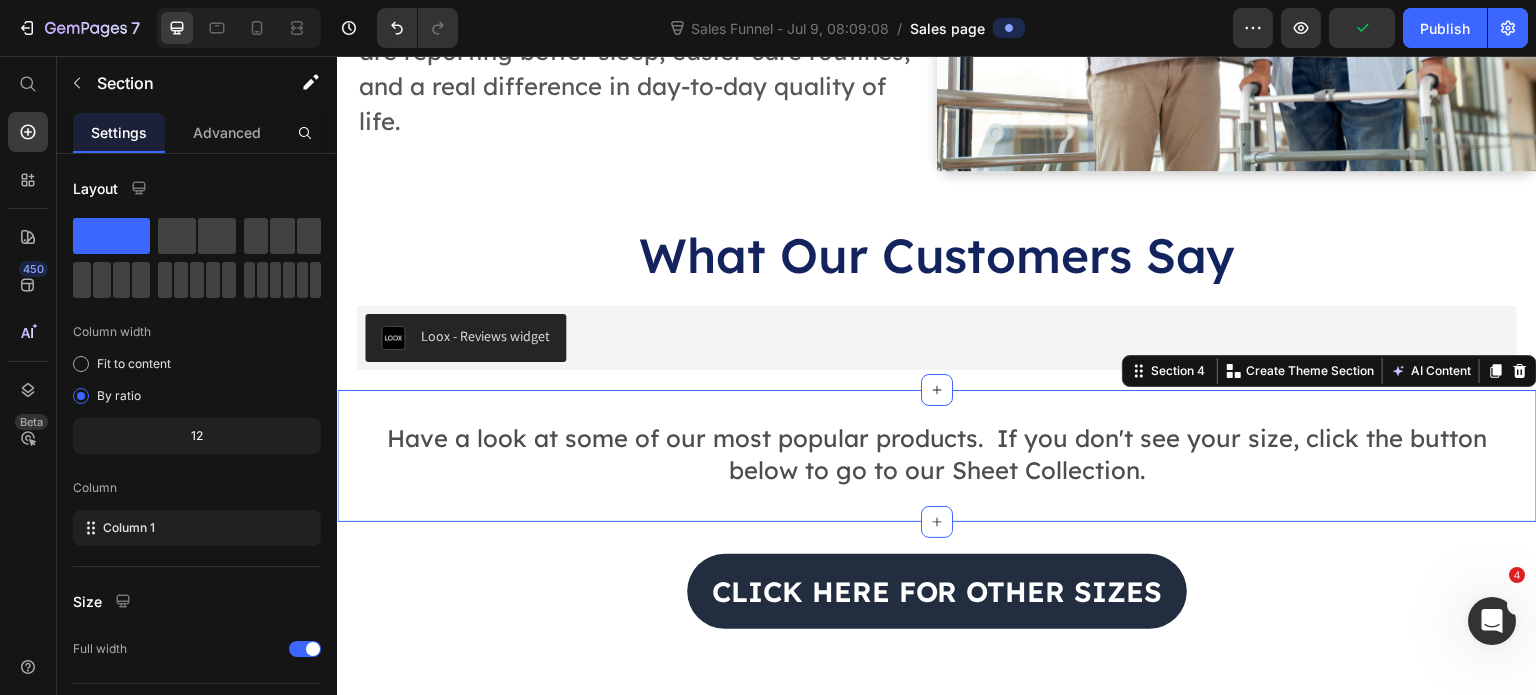 click on "Have a look at some of our most popular products. If you don't see your size, click the button below to go to our Sheet Collection. Text Block Section 4 You can create reusable sections Create Theme Section AI Content Write with GemAI What would you like to describe here? Tone and Voice Persuasive Product Hospital Flat Sheet 2025 (Twill & Elastic Corners) Show more Generate" at bounding box center [937, 456] 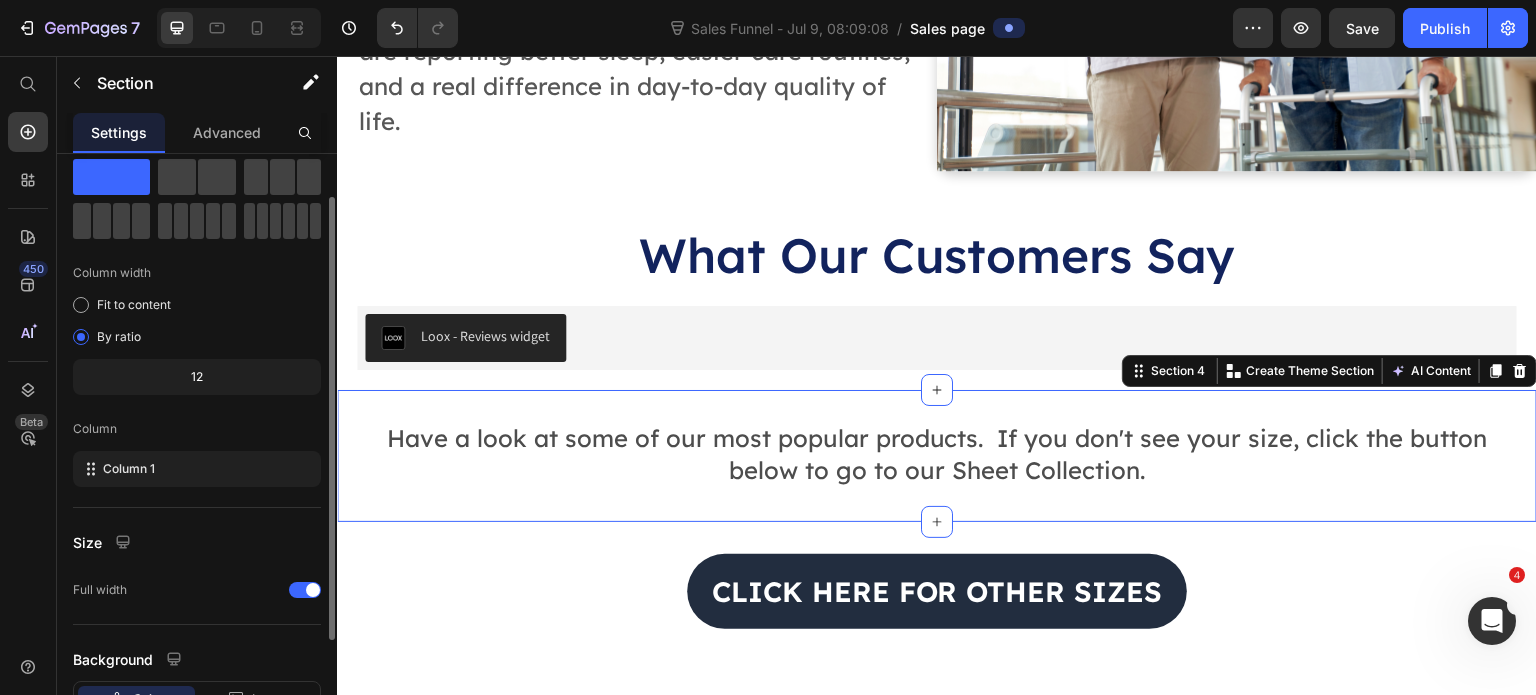 scroll, scrollTop: 0, scrollLeft: 0, axis: both 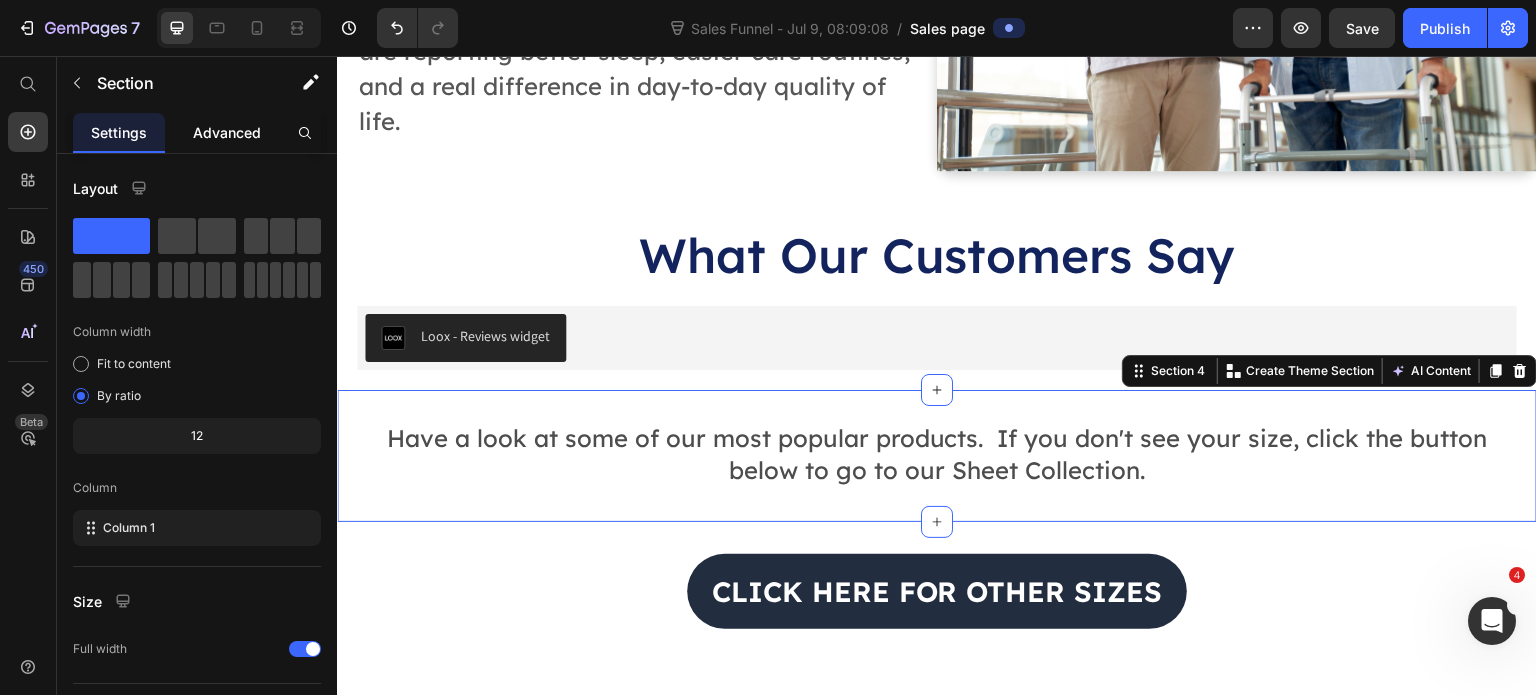click on "Advanced" at bounding box center [227, 132] 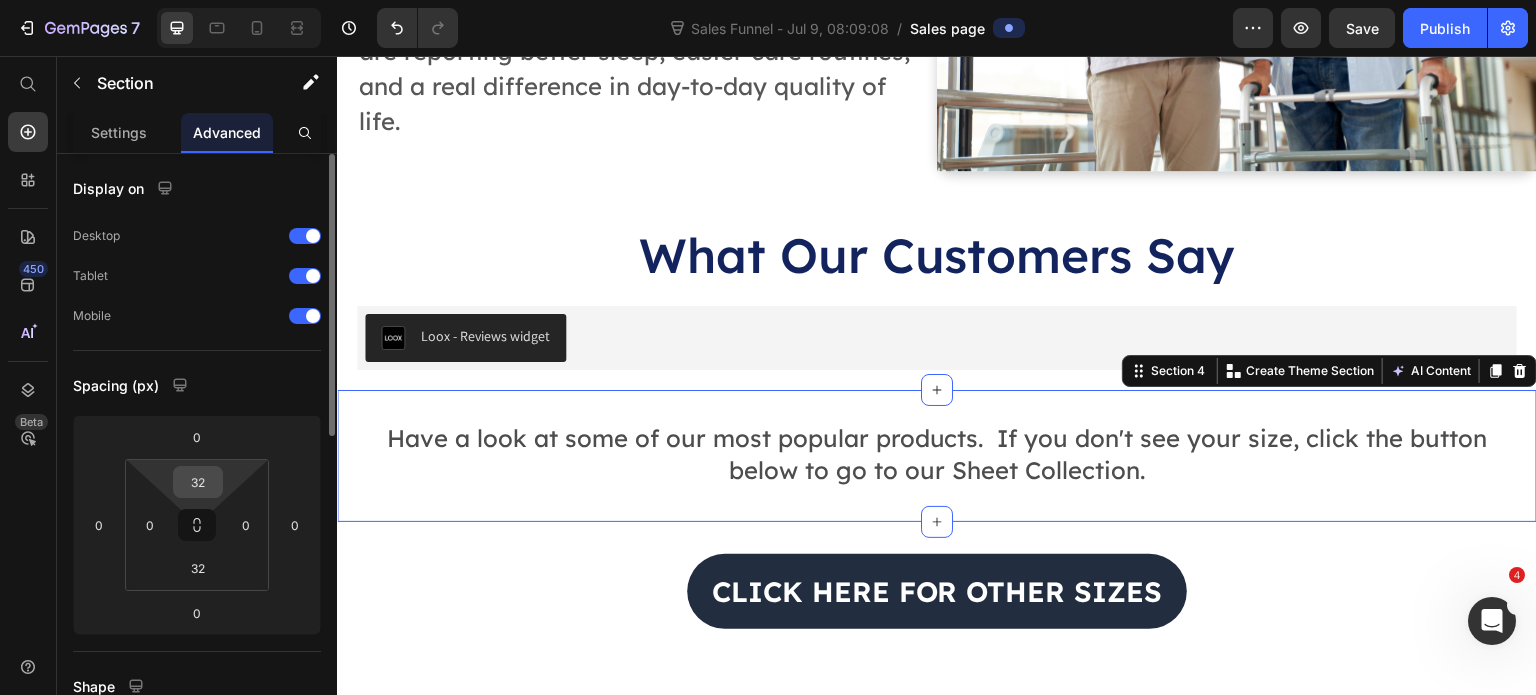 click on "32" at bounding box center [198, 482] 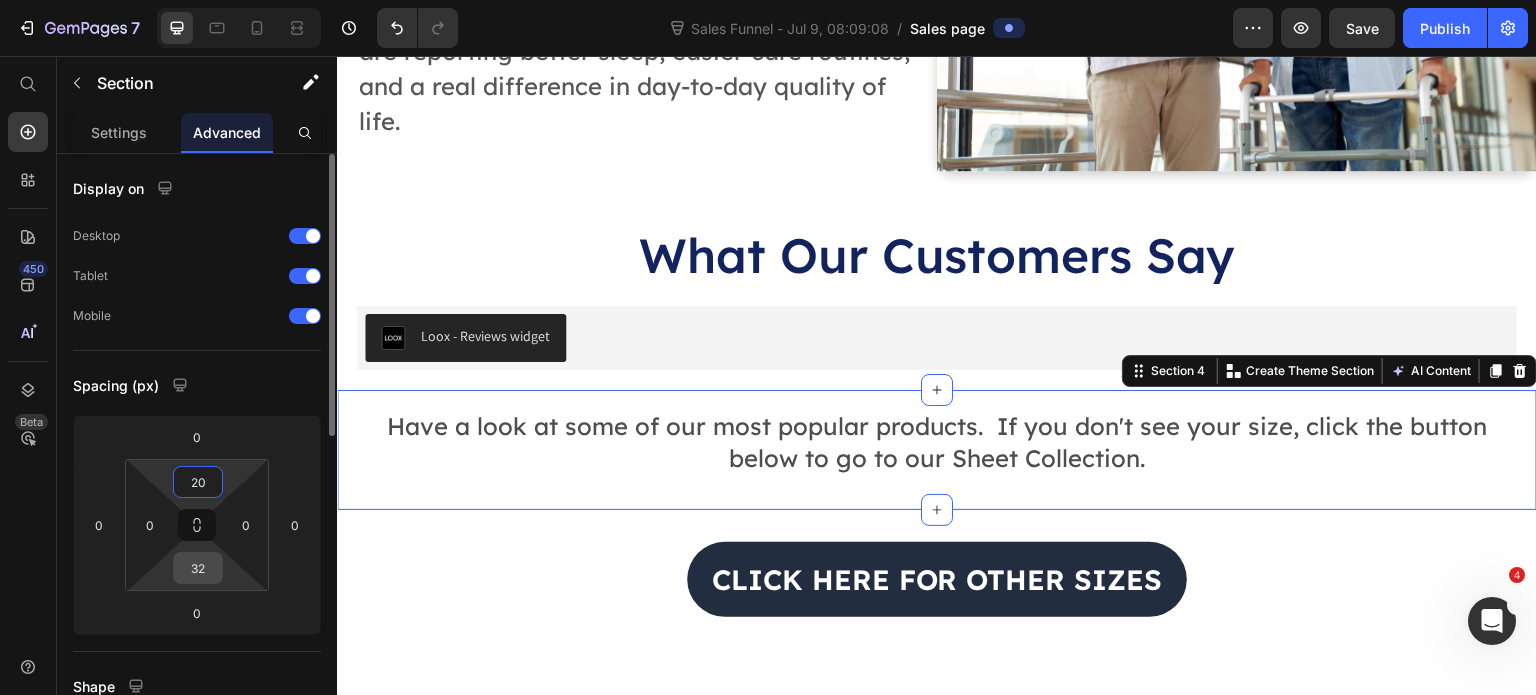 type on "20" 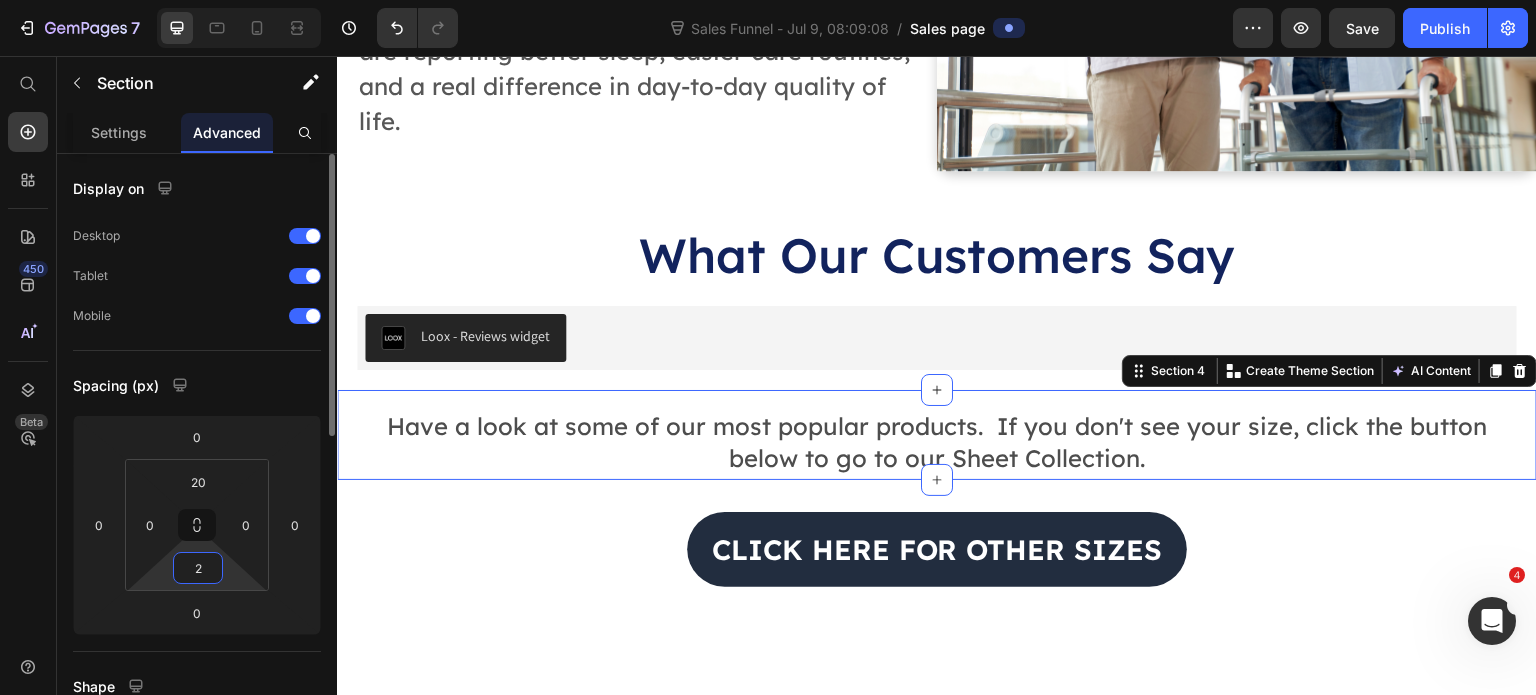 type on "20" 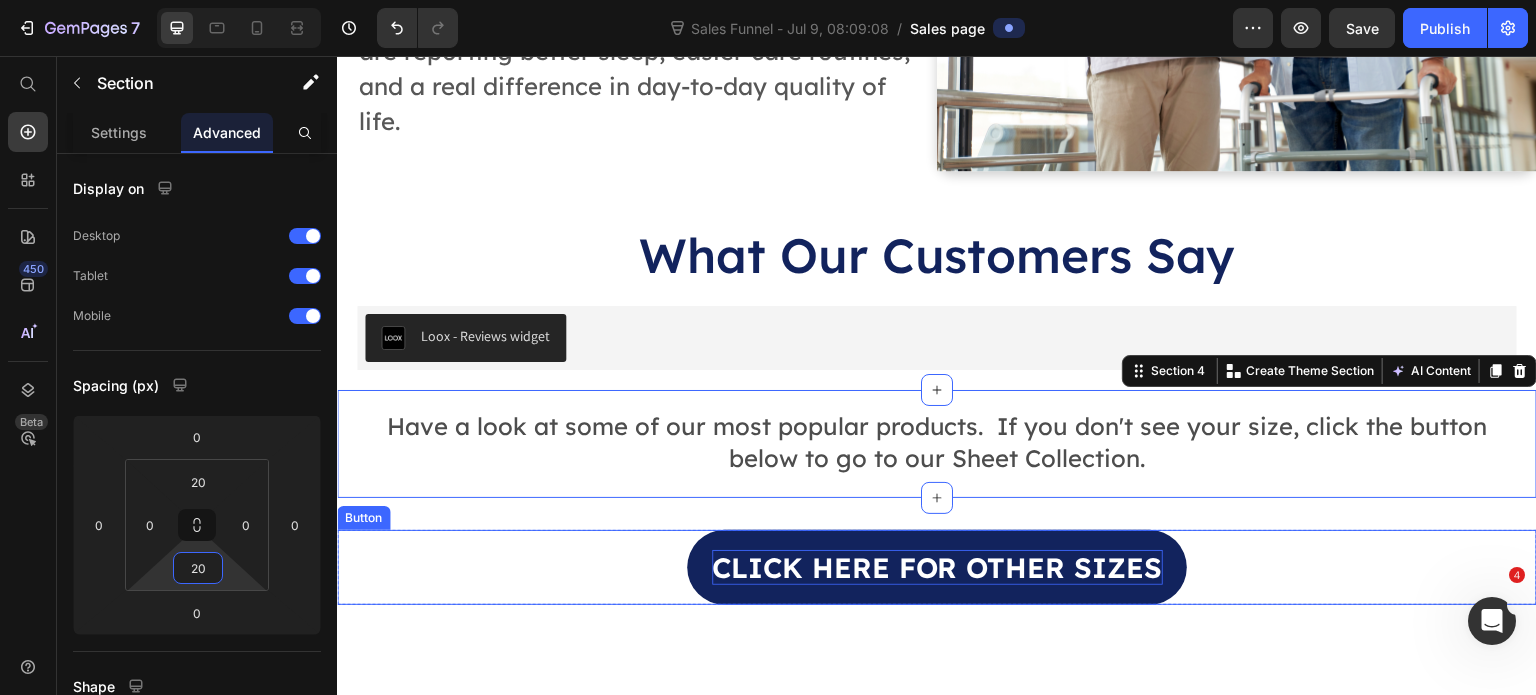 click on "click here for other sizes" at bounding box center [937, 567] 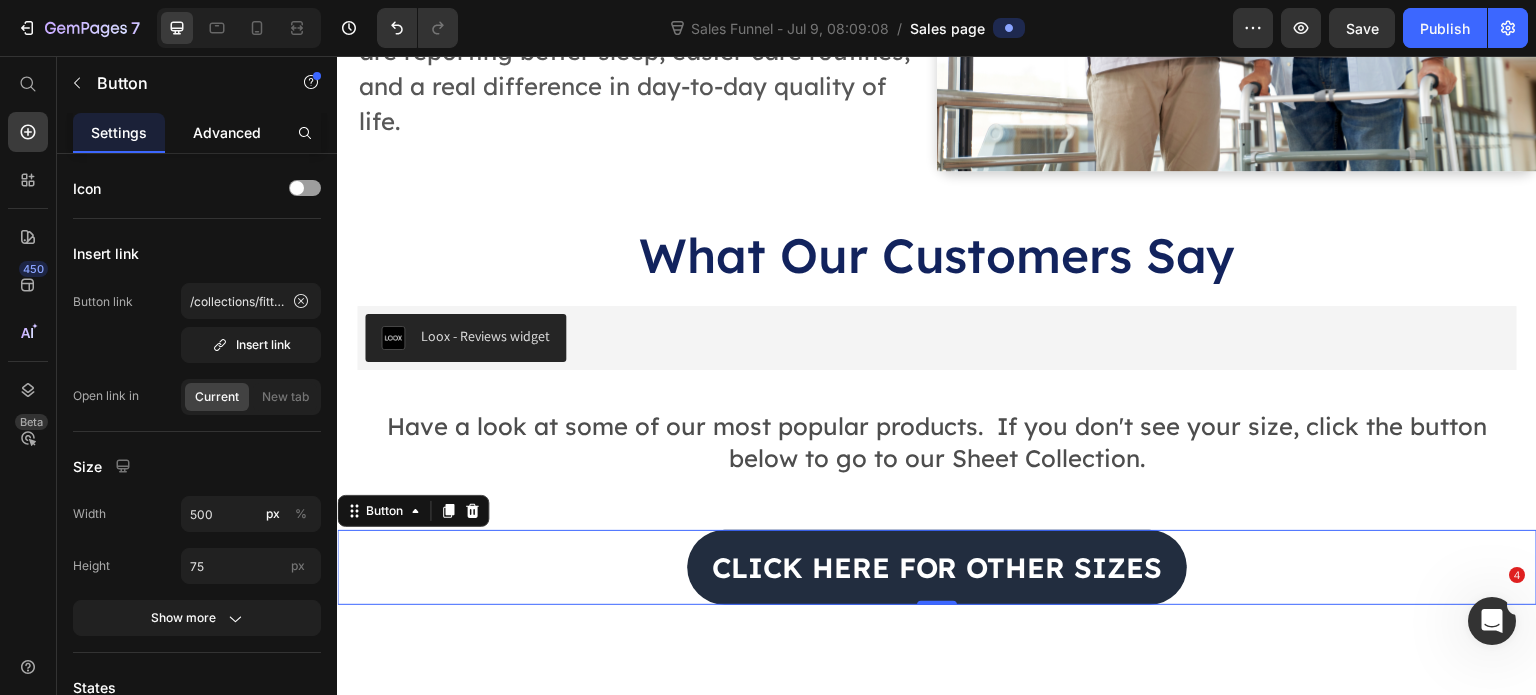 click on "Advanced" at bounding box center [227, 132] 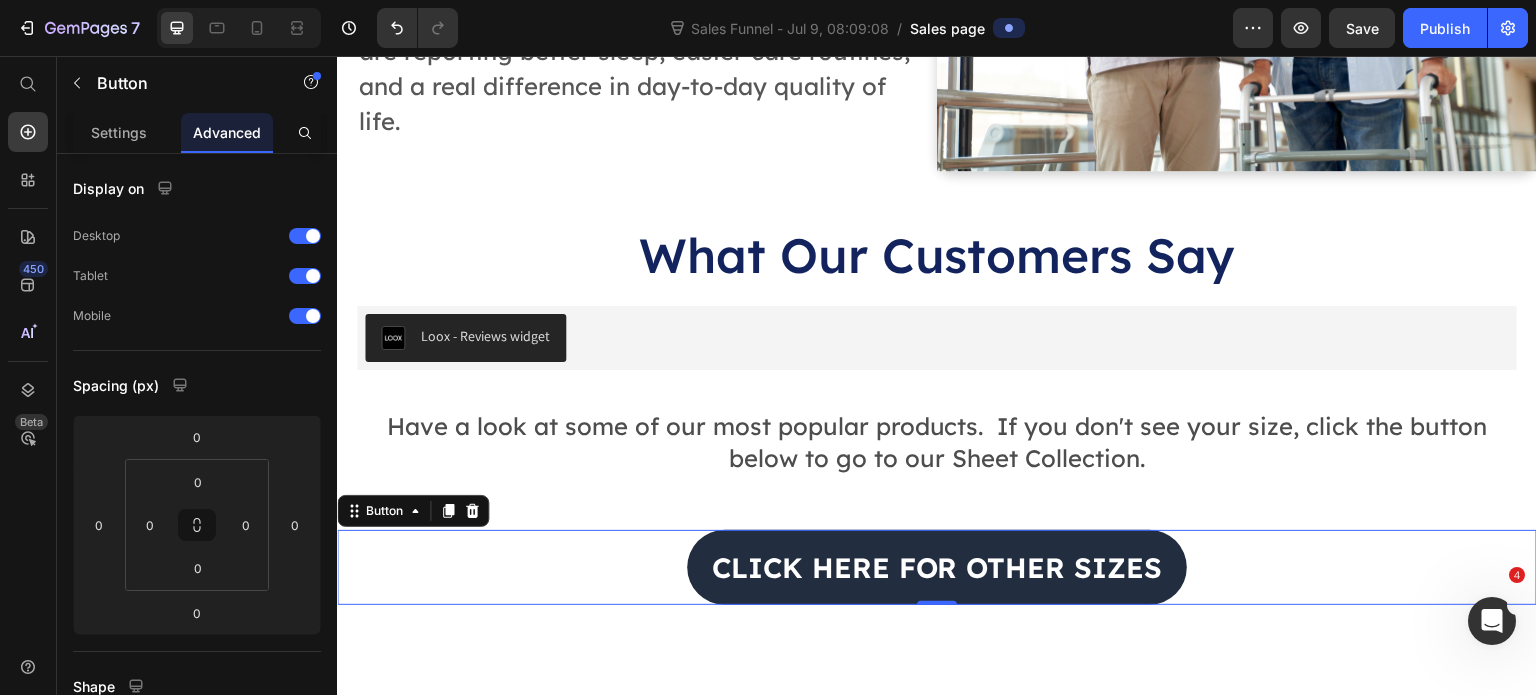 click on "click here for other sizes Button   0" at bounding box center [937, 567] 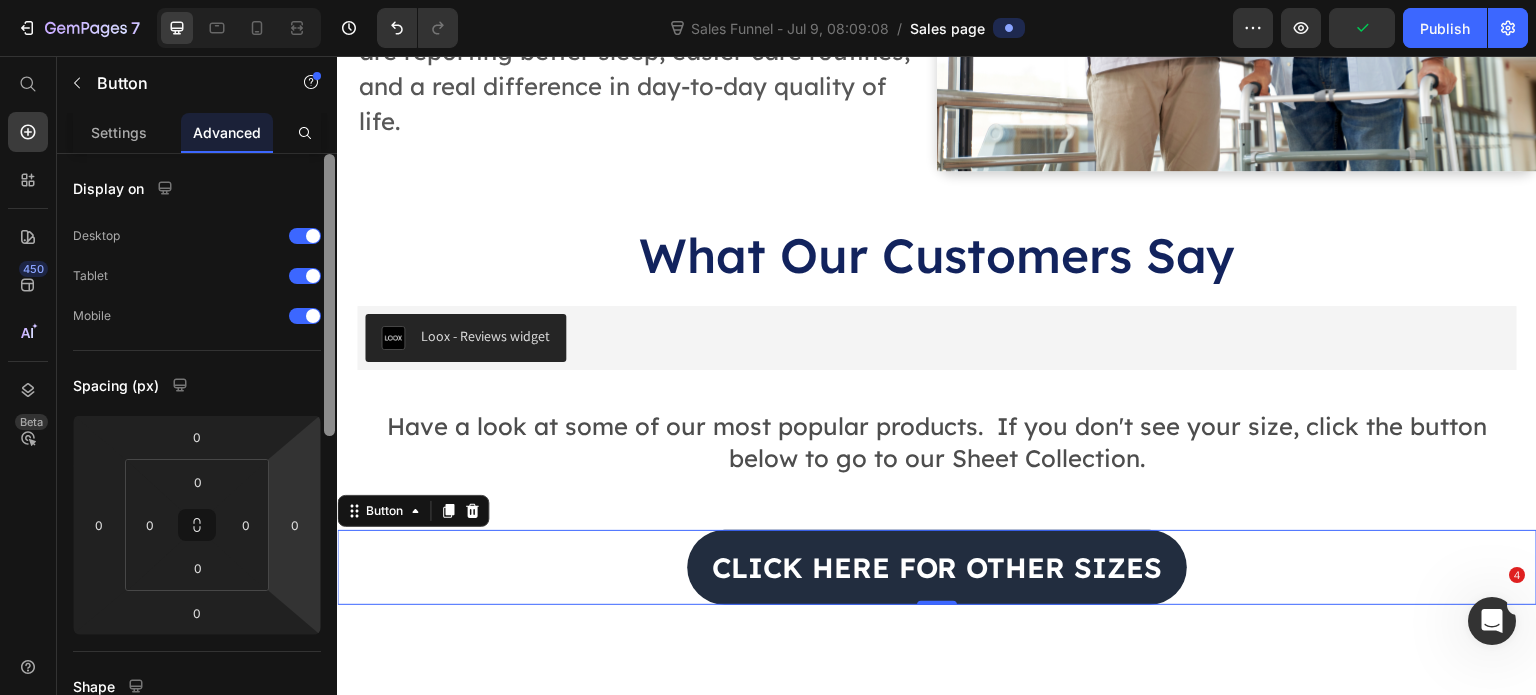 scroll, scrollTop: 99, scrollLeft: 0, axis: vertical 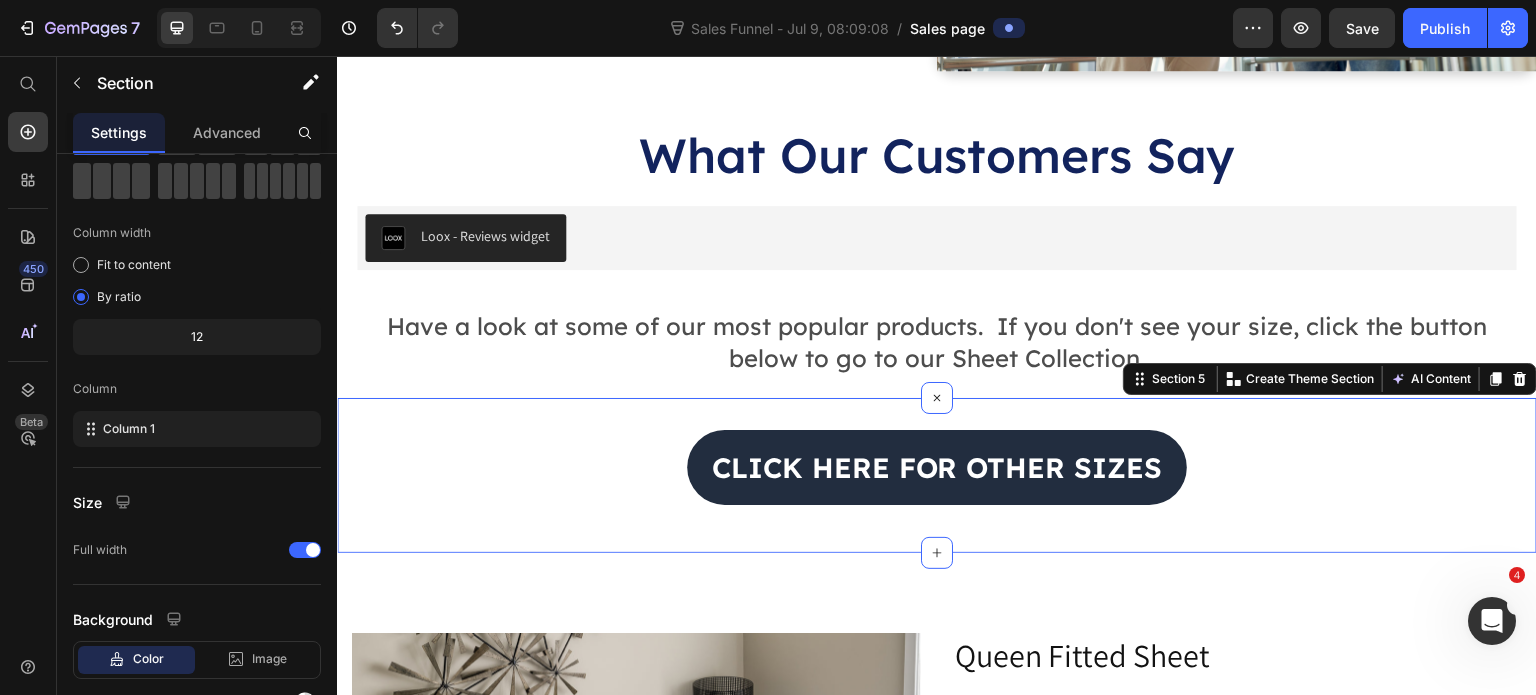 click on "click here for other sizes Button Row Section 5 You can create reusable sections Create Theme Section AI Content Write with GemAI What would you like to describe here? Tone and Voice Persuasive Product Hospital Flat Sheet 2025 (Twill & Elastic Corners) Show more Generate" at bounding box center [937, 475] 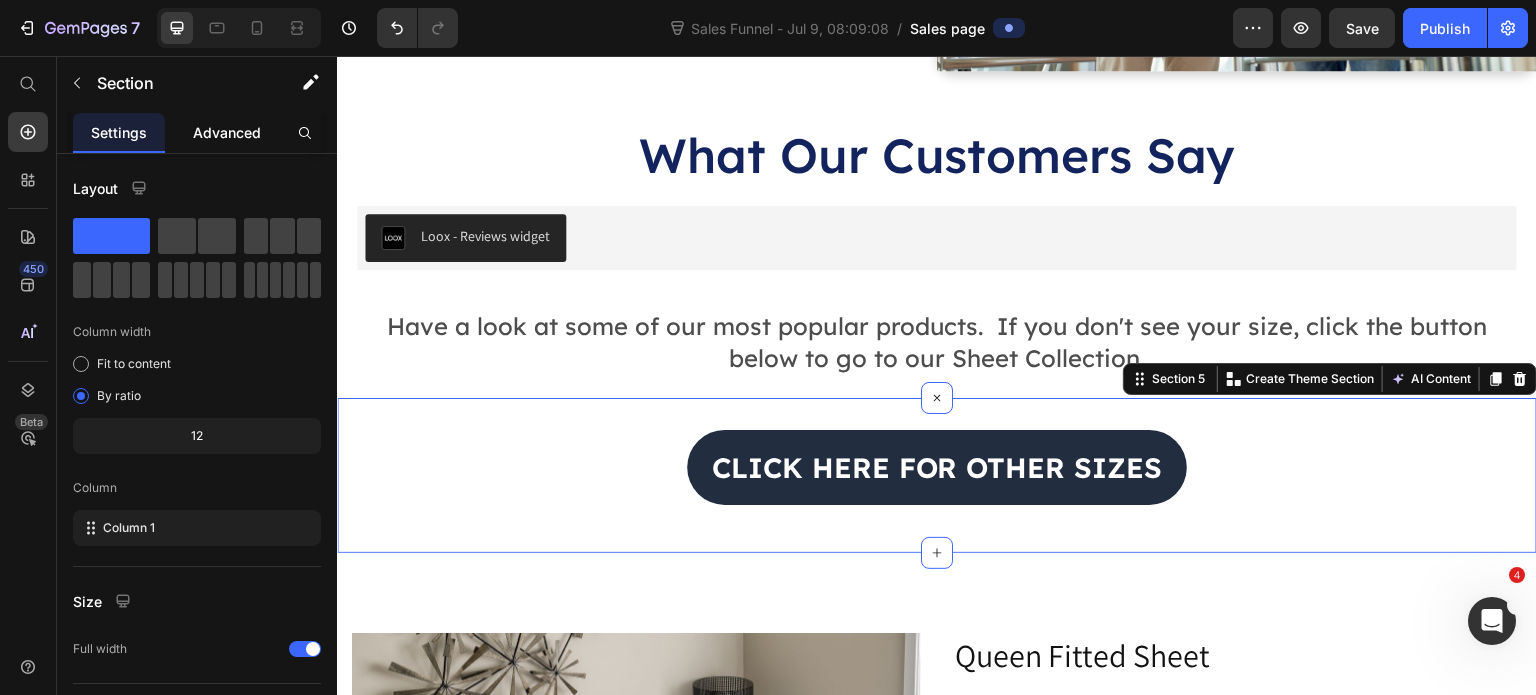 click on "Advanced" at bounding box center [227, 132] 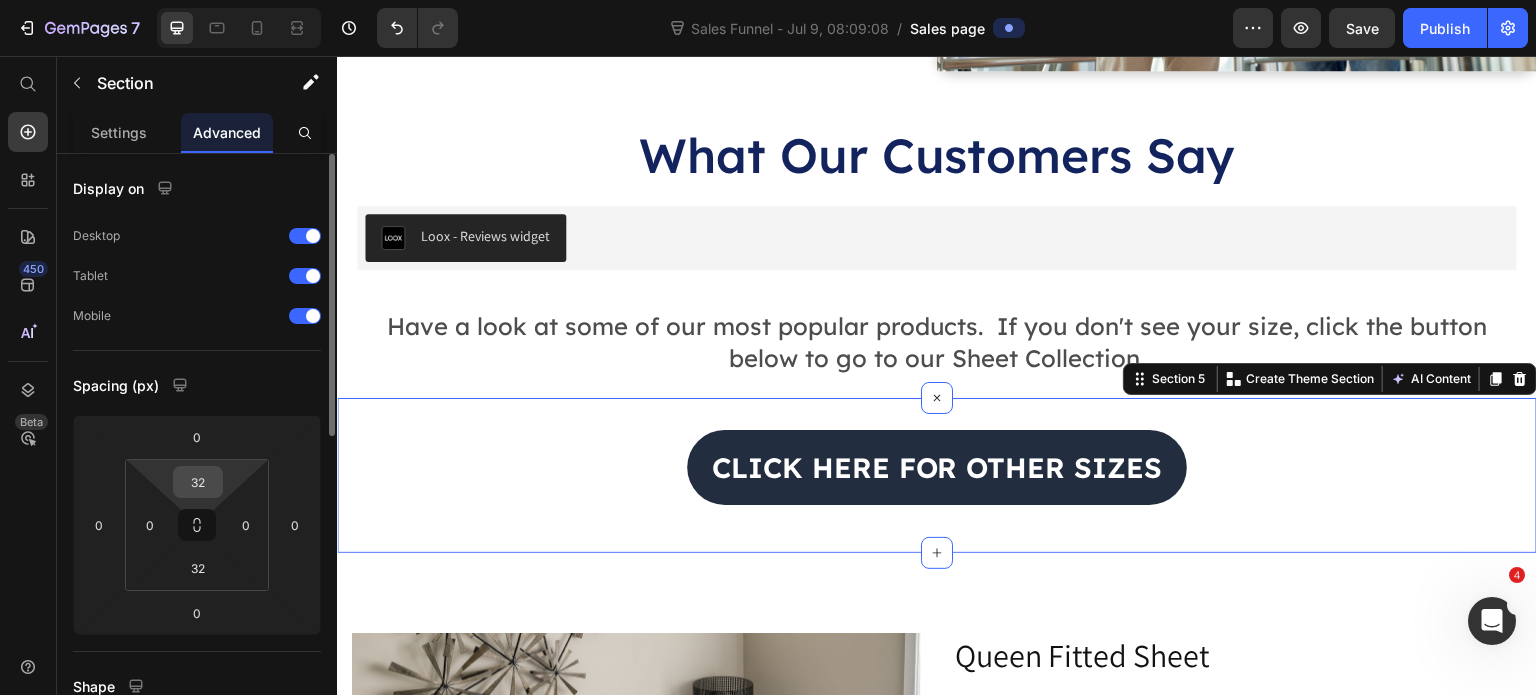 click on "32" at bounding box center (198, 482) 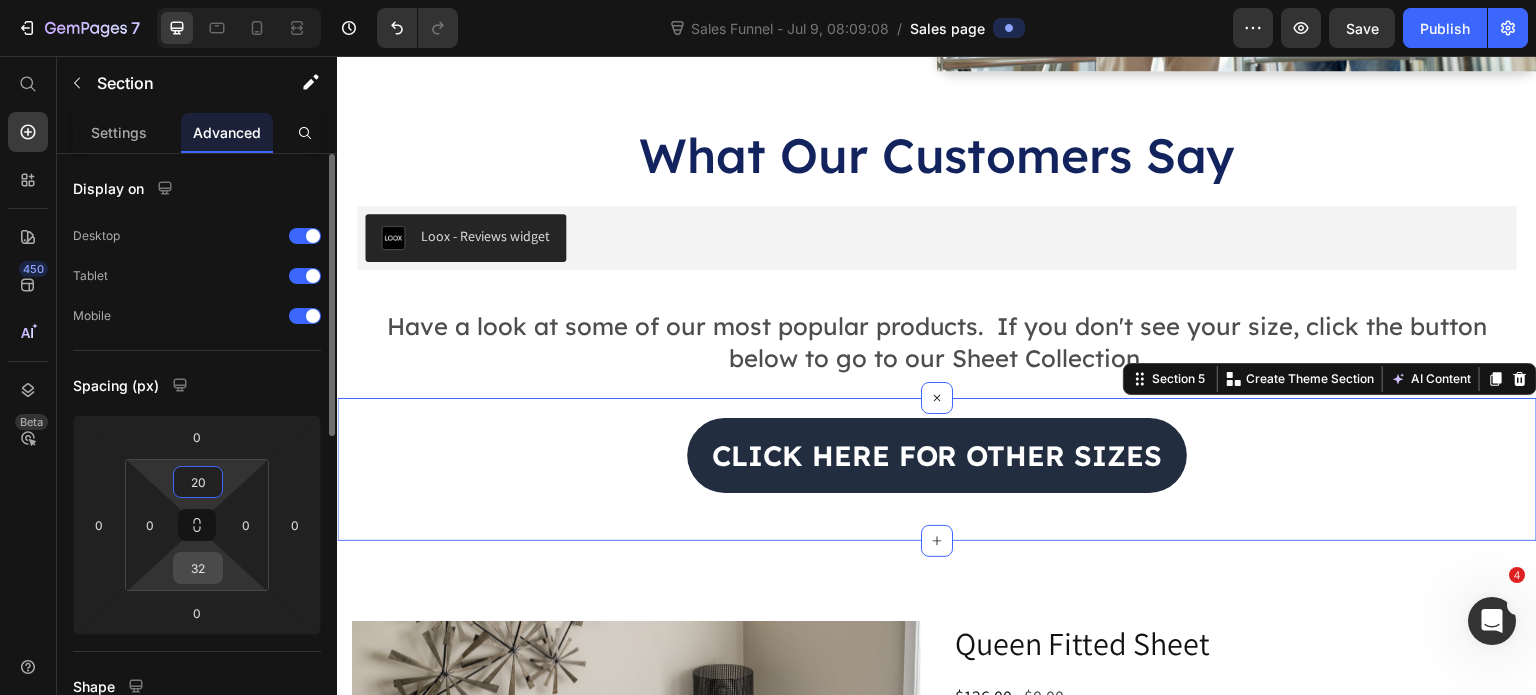 type on "20" 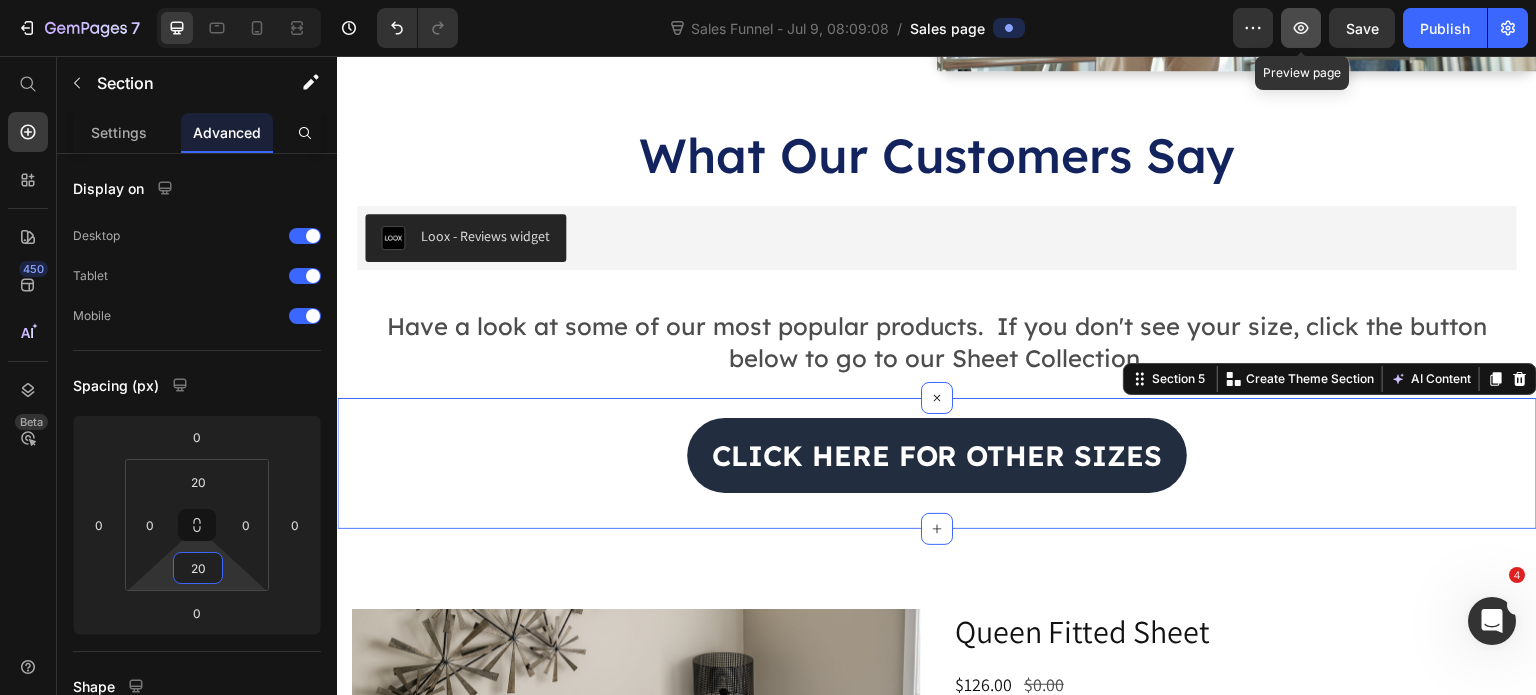 type on "20" 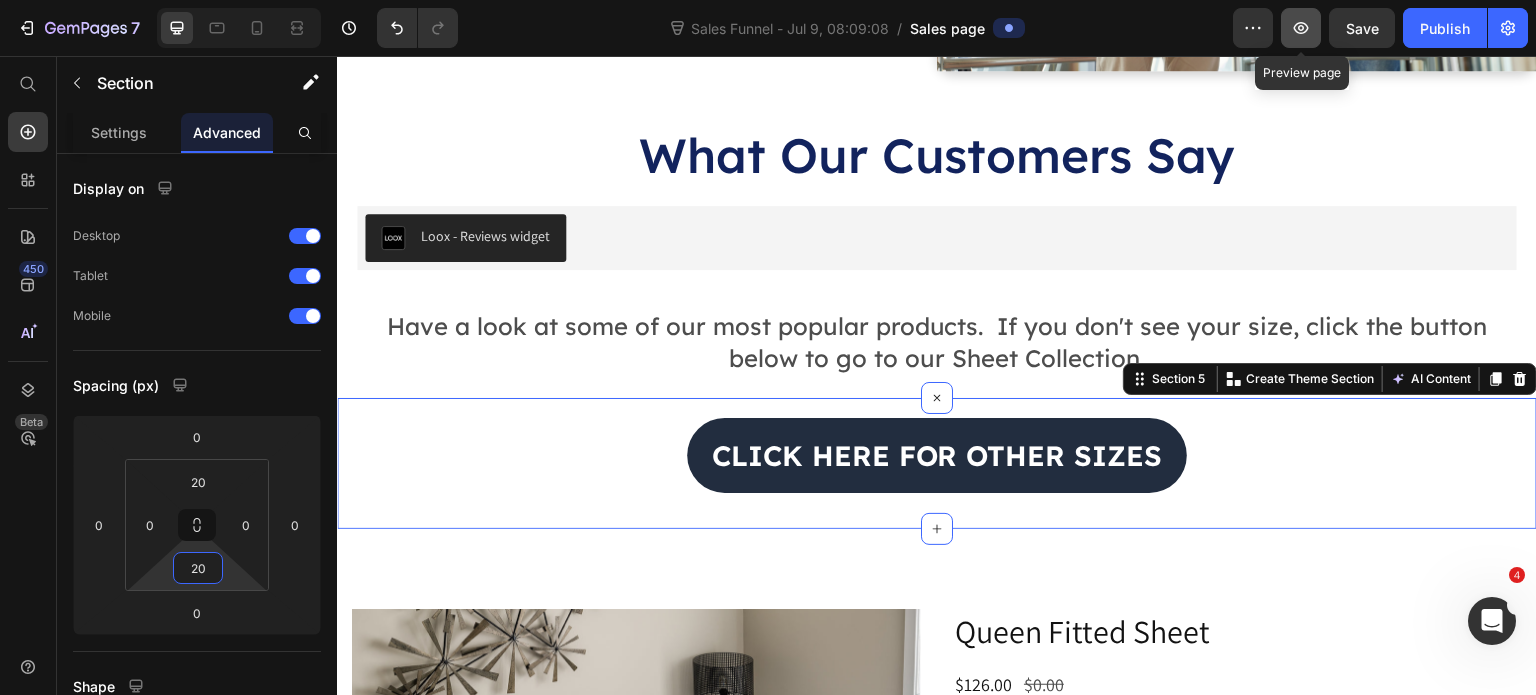 click 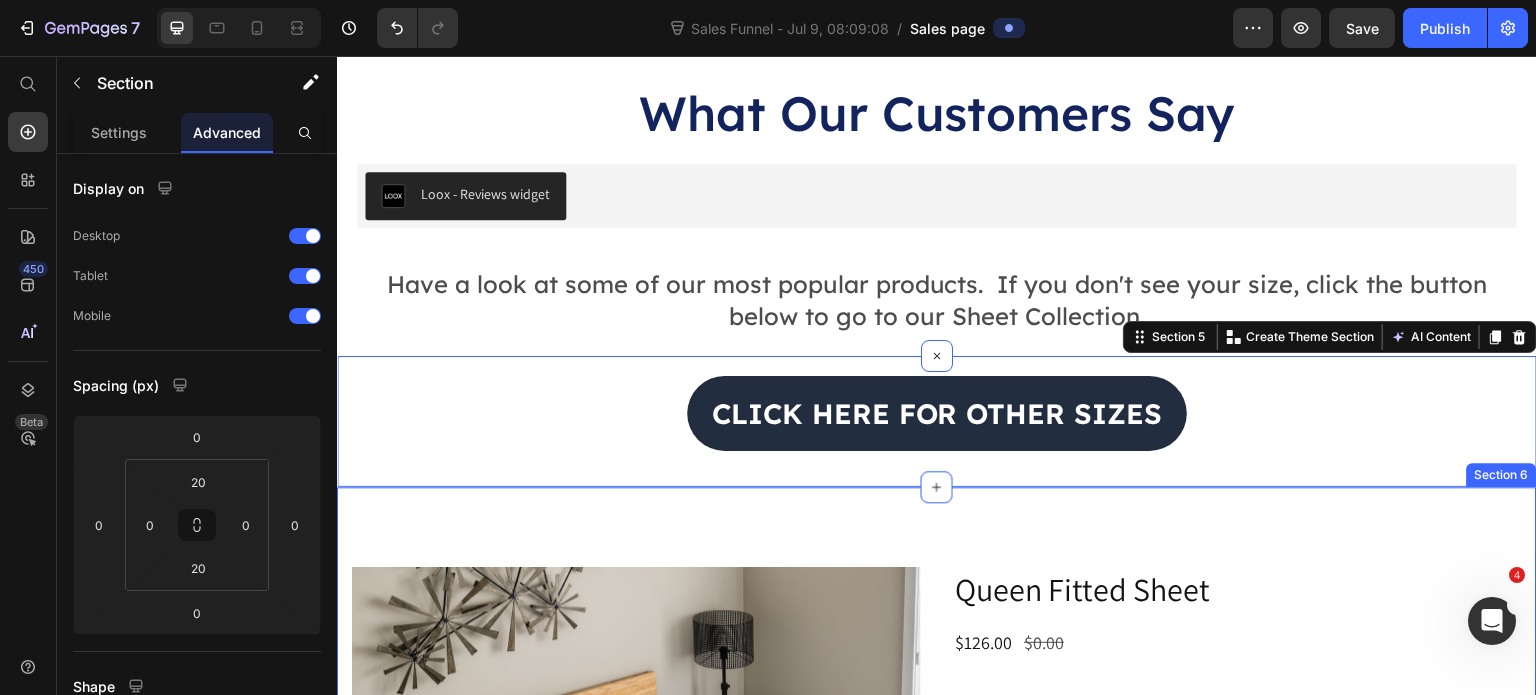 scroll, scrollTop: 4098, scrollLeft: 0, axis: vertical 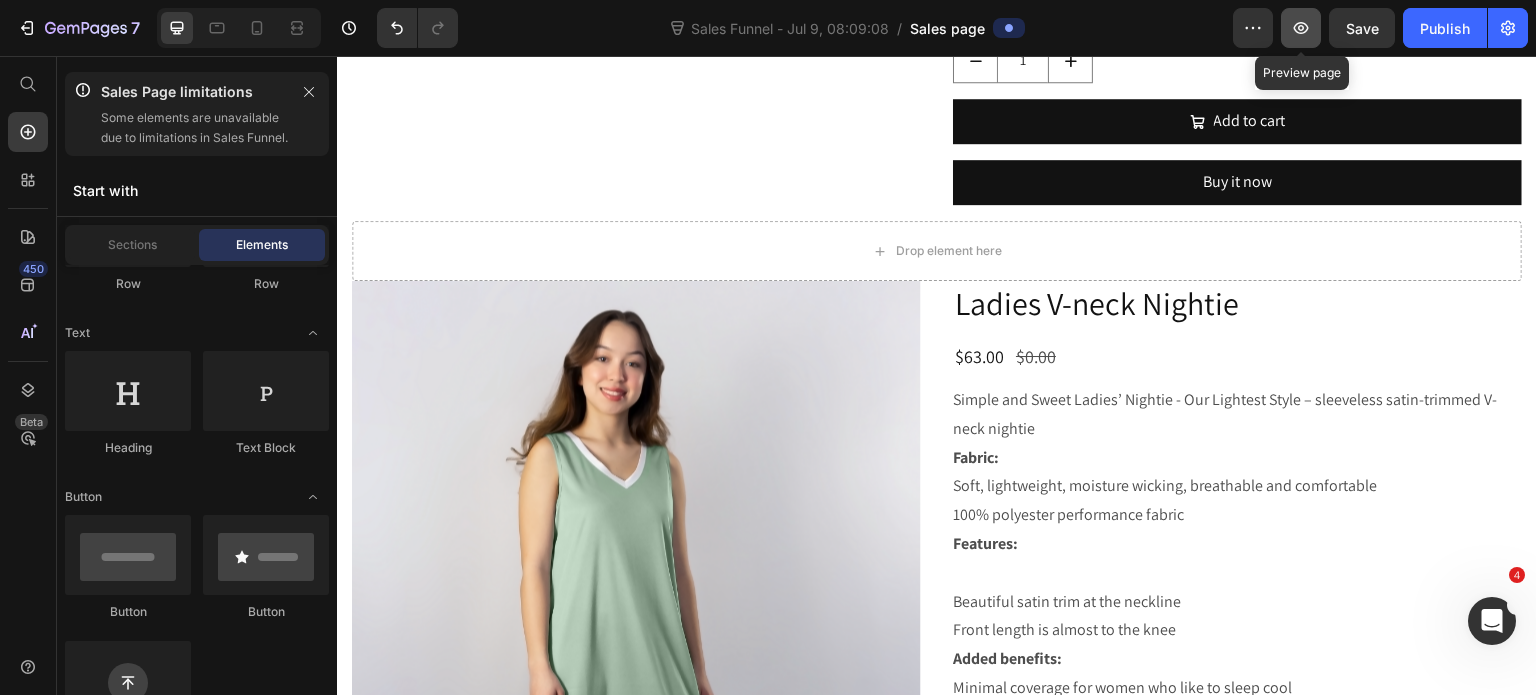 click 